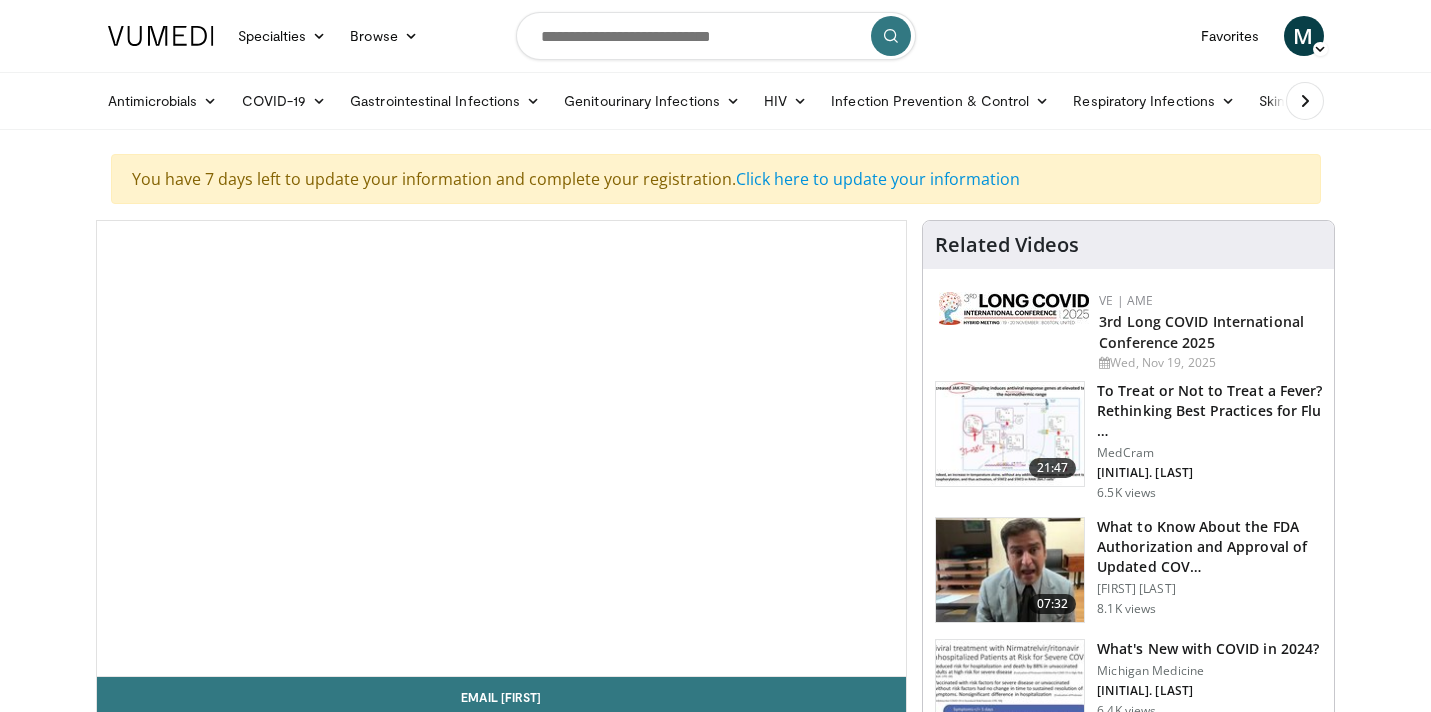 scroll, scrollTop: 0, scrollLeft: 0, axis: both 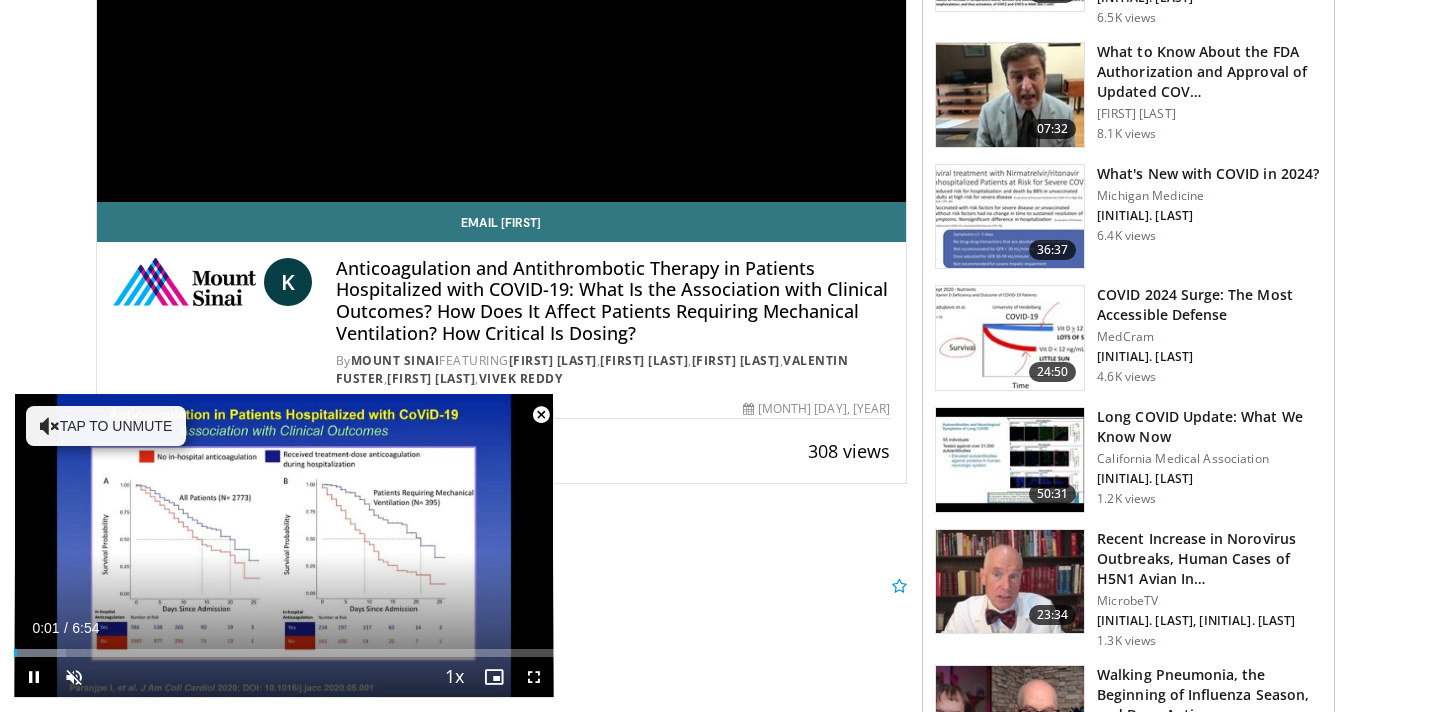 click at bounding box center (541, 415) 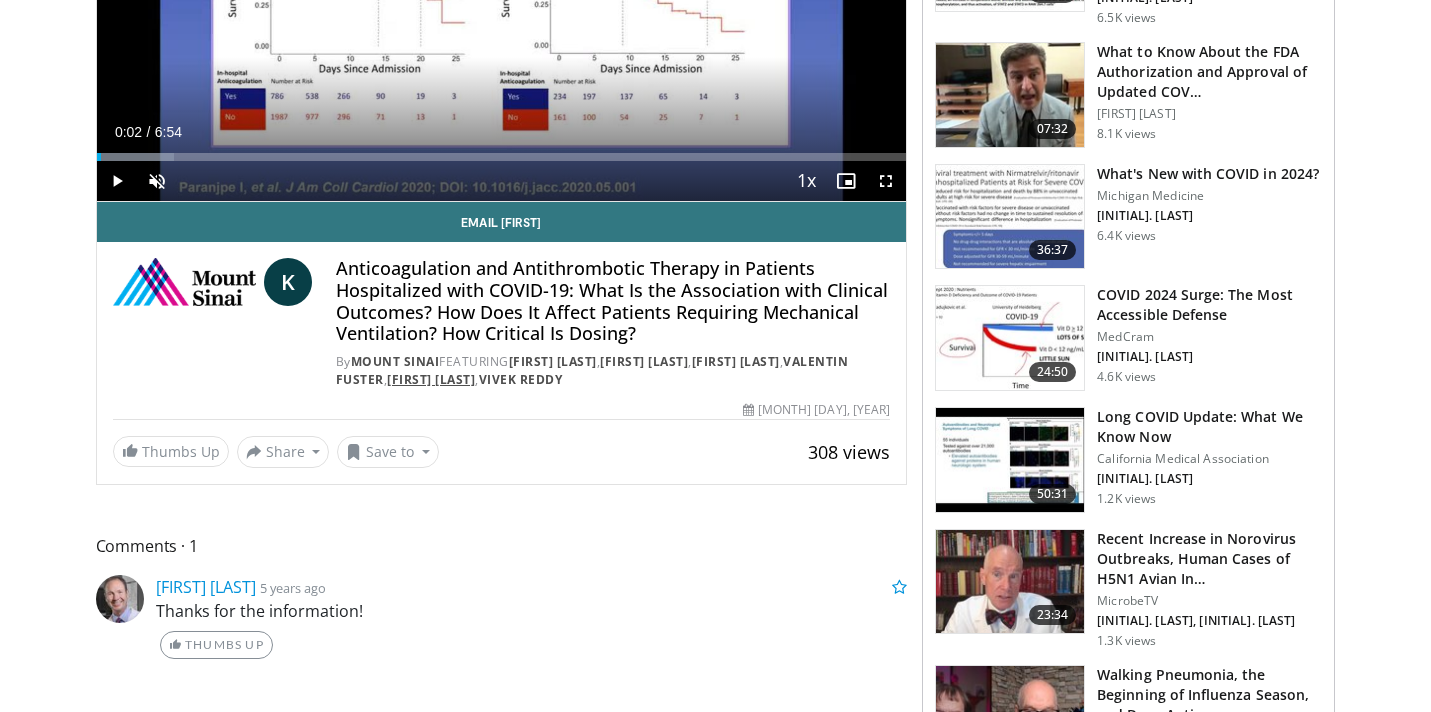 click on "[FIRST] [LAST]" at bounding box center [431, 379] 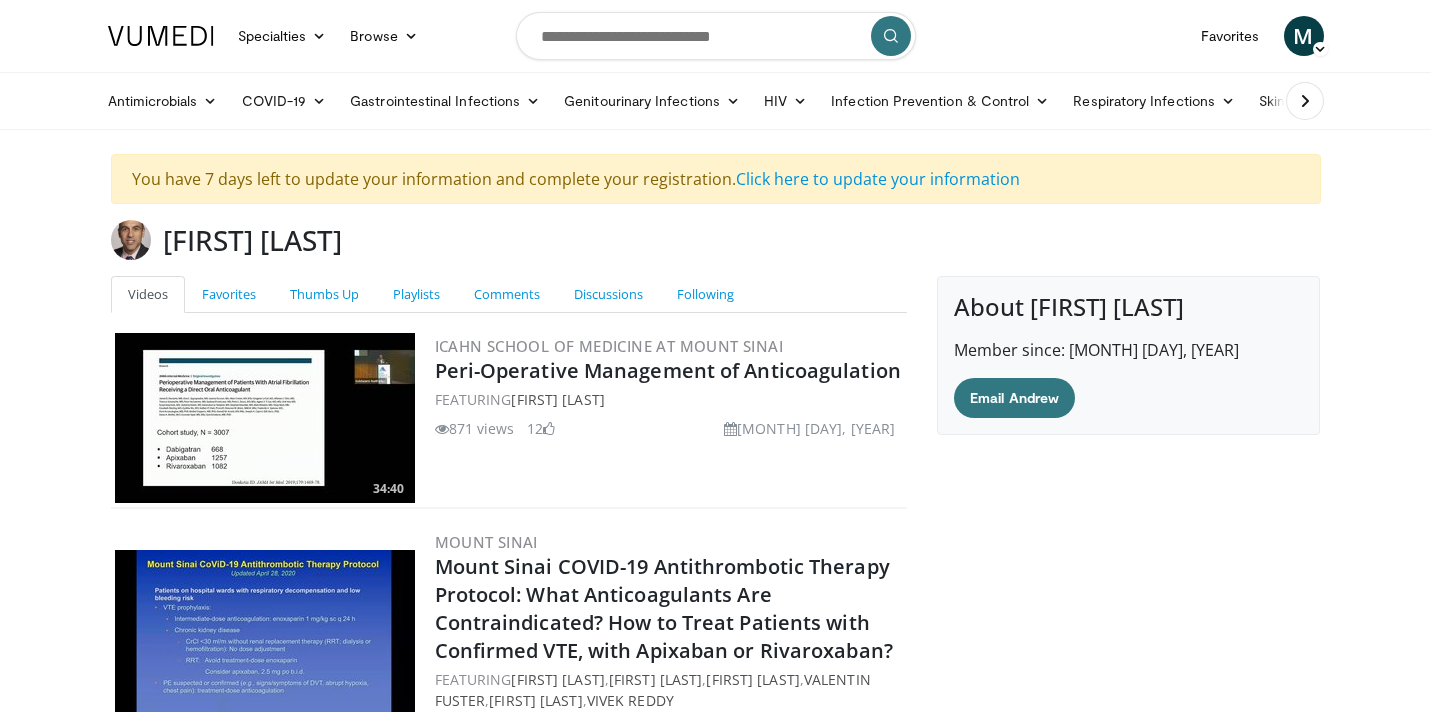 scroll, scrollTop: 0, scrollLeft: 0, axis: both 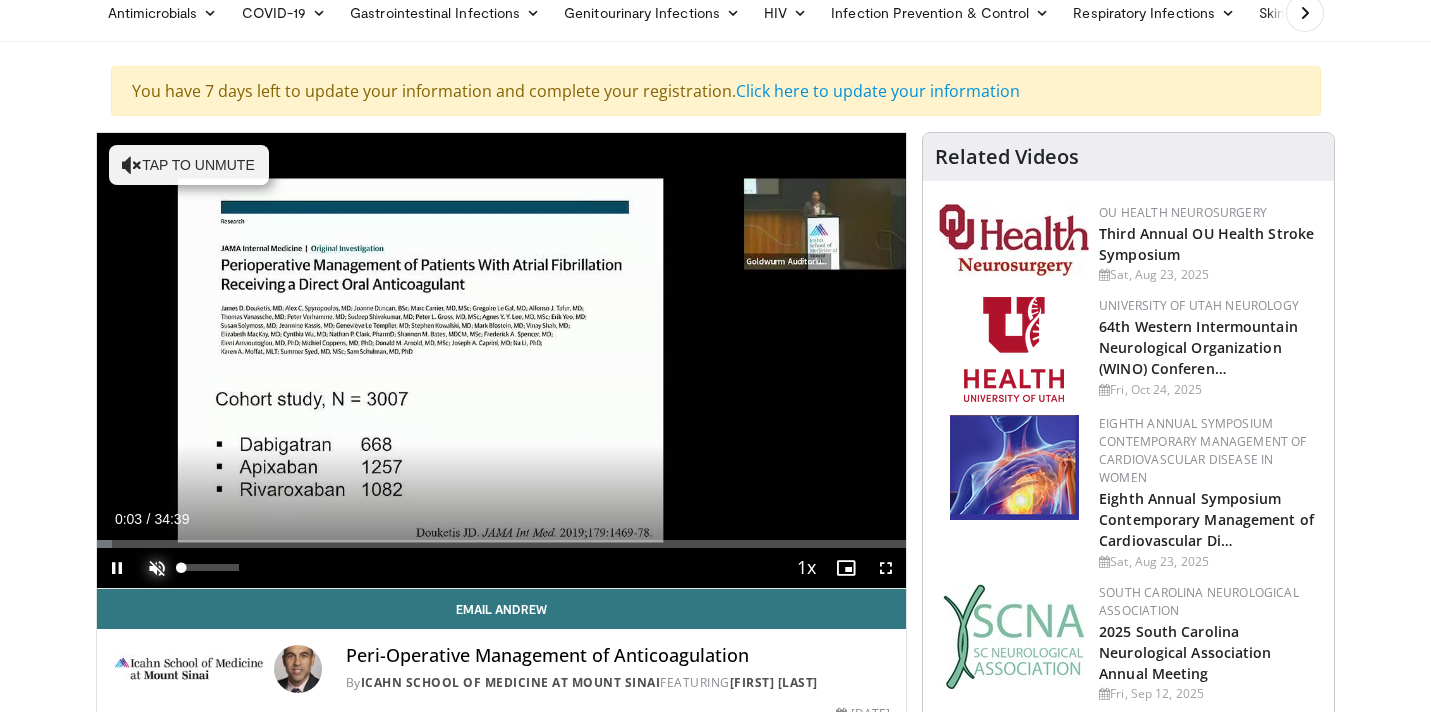 click at bounding box center (157, 568) 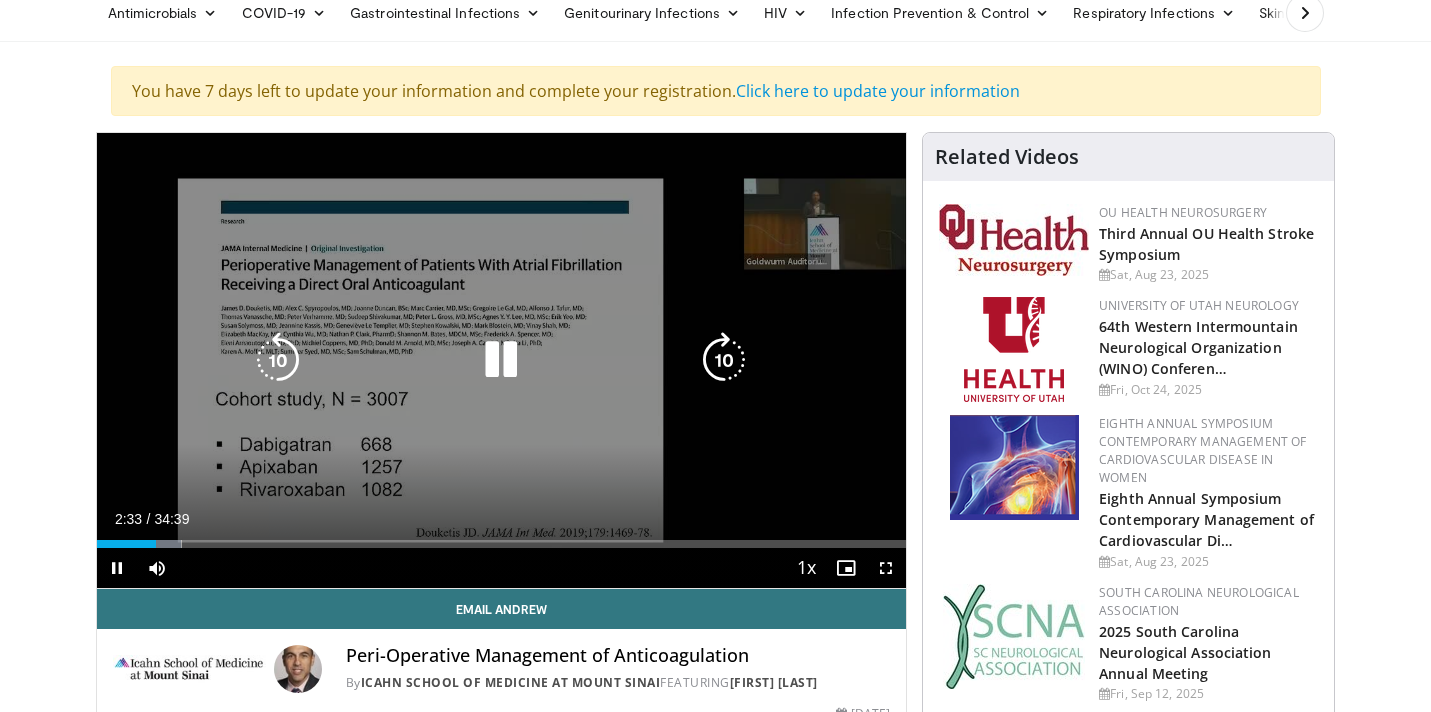 click at bounding box center [501, 360] 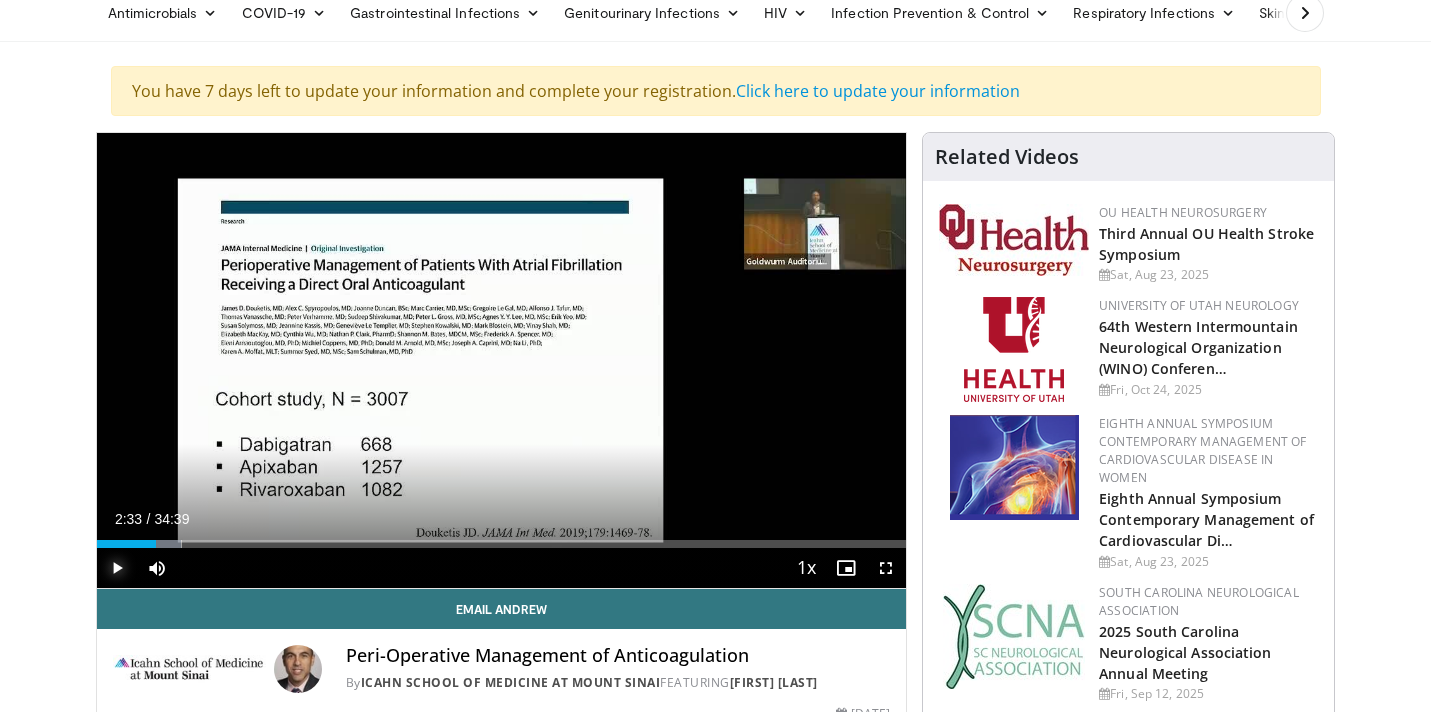 click at bounding box center (117, 568) 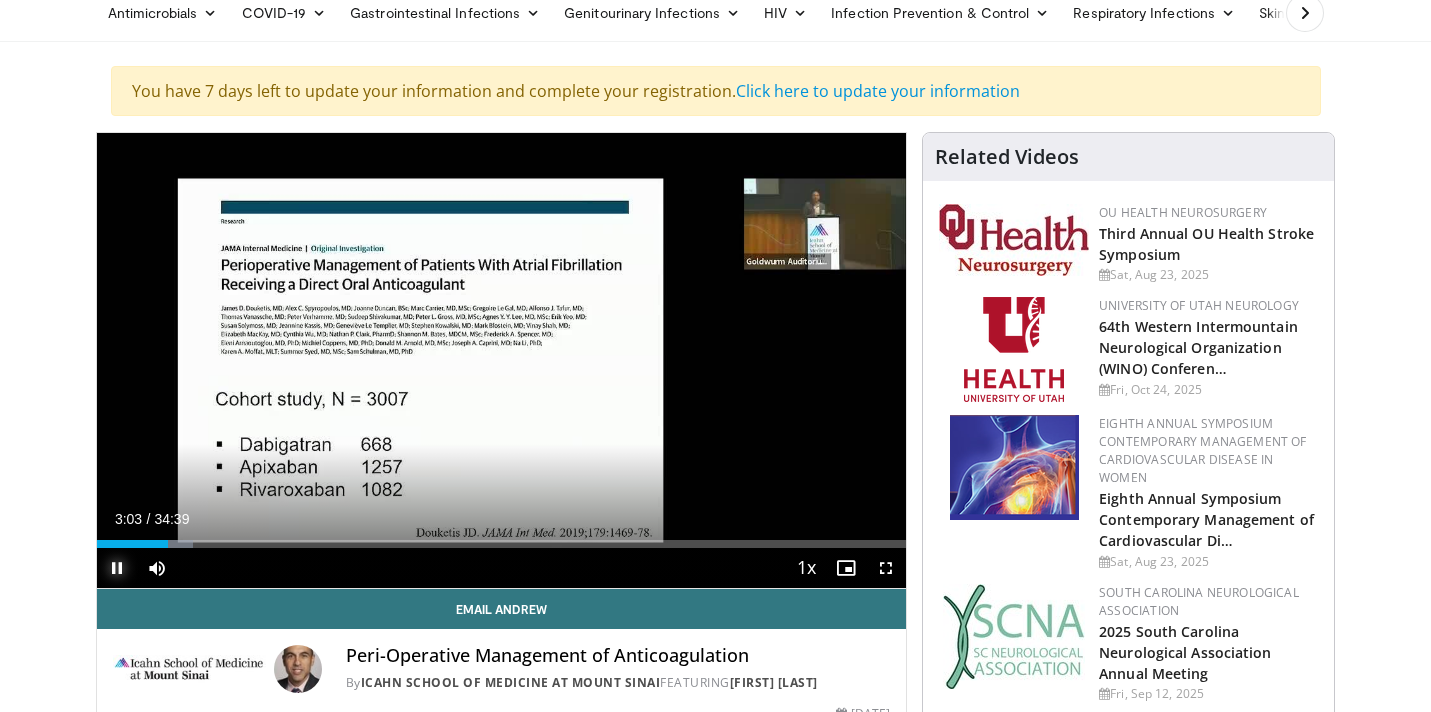 click at bounding box center (117, 568) 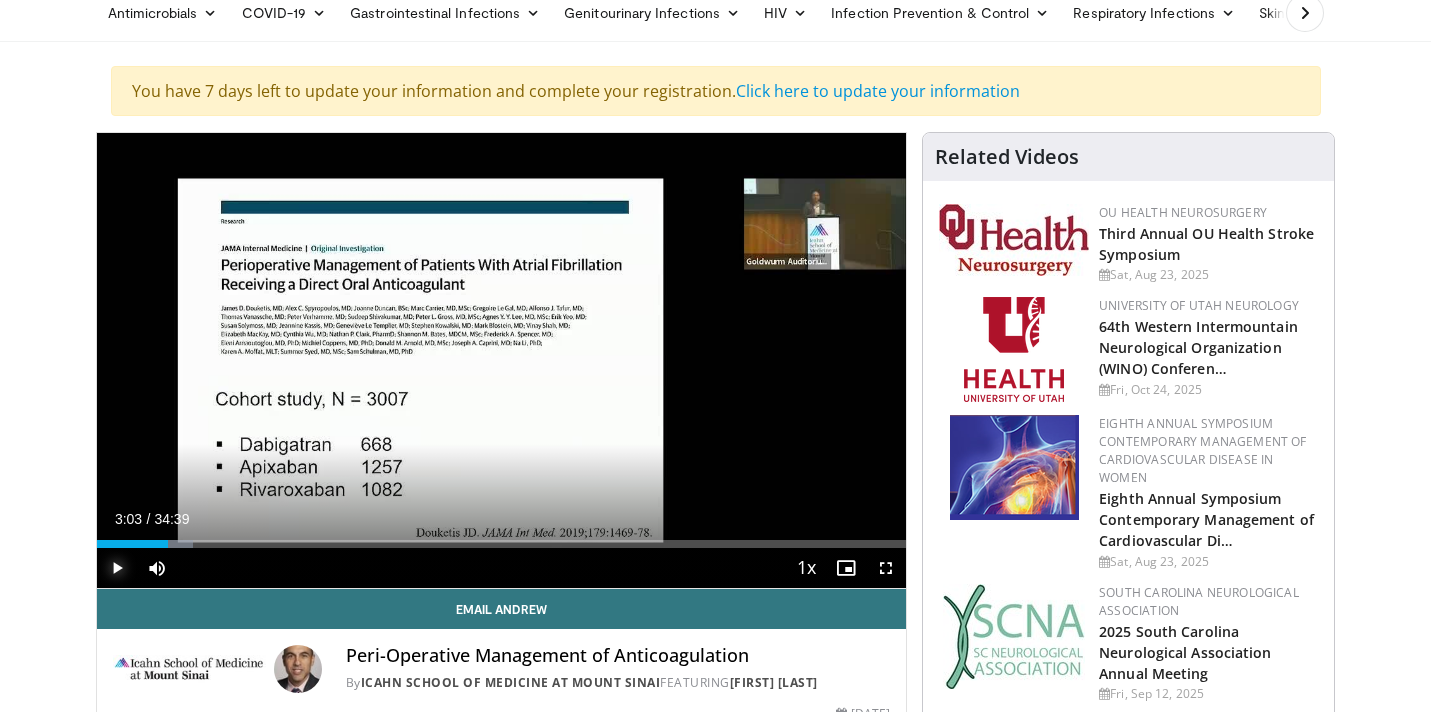 click at bounding box center [117, 568] 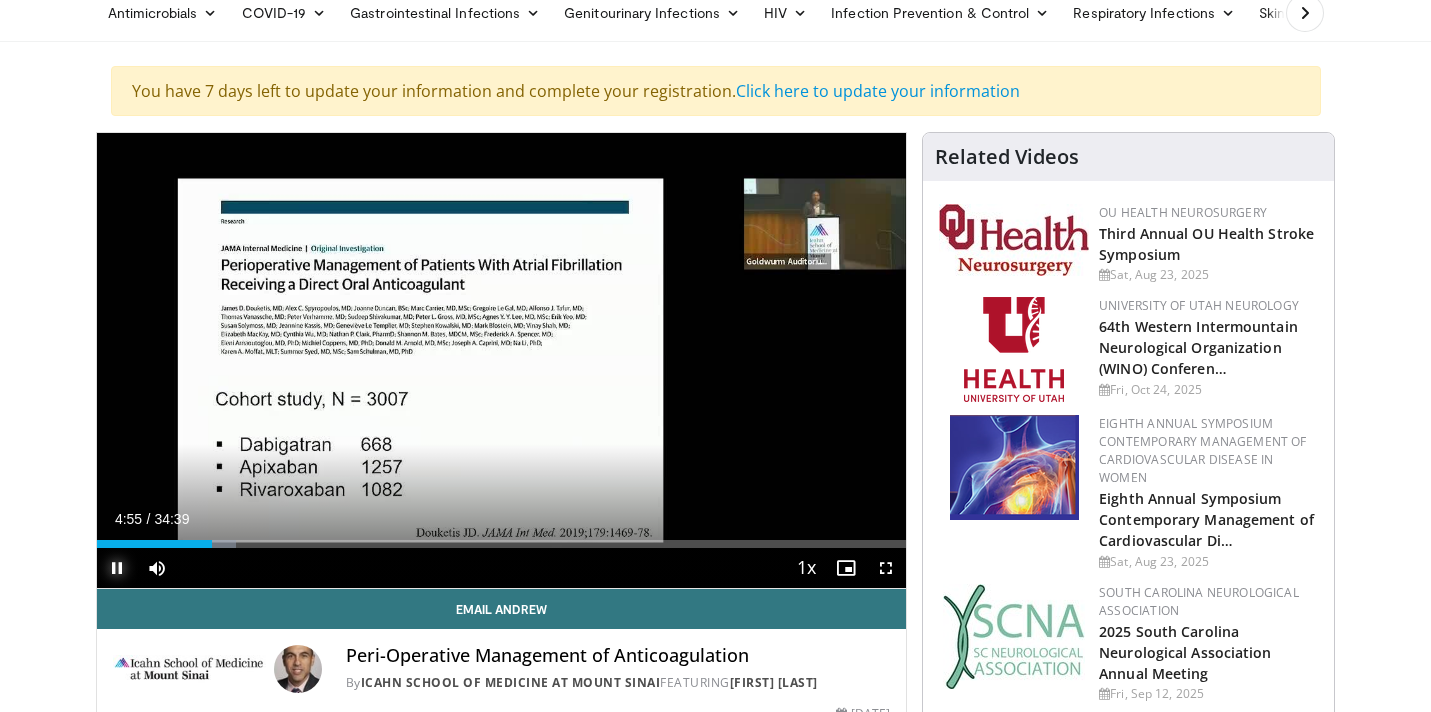 click at bounding box center (117, 568) 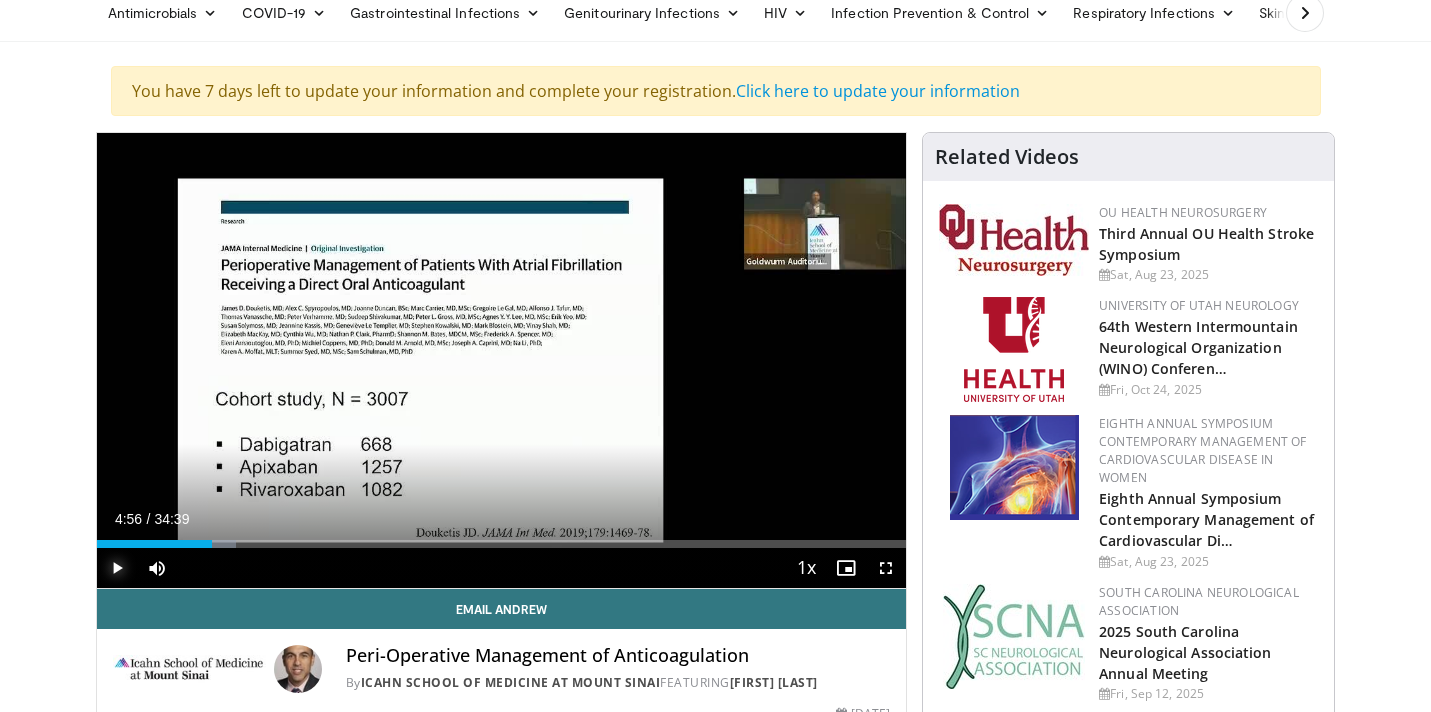 click at bounding box center (117, 568) 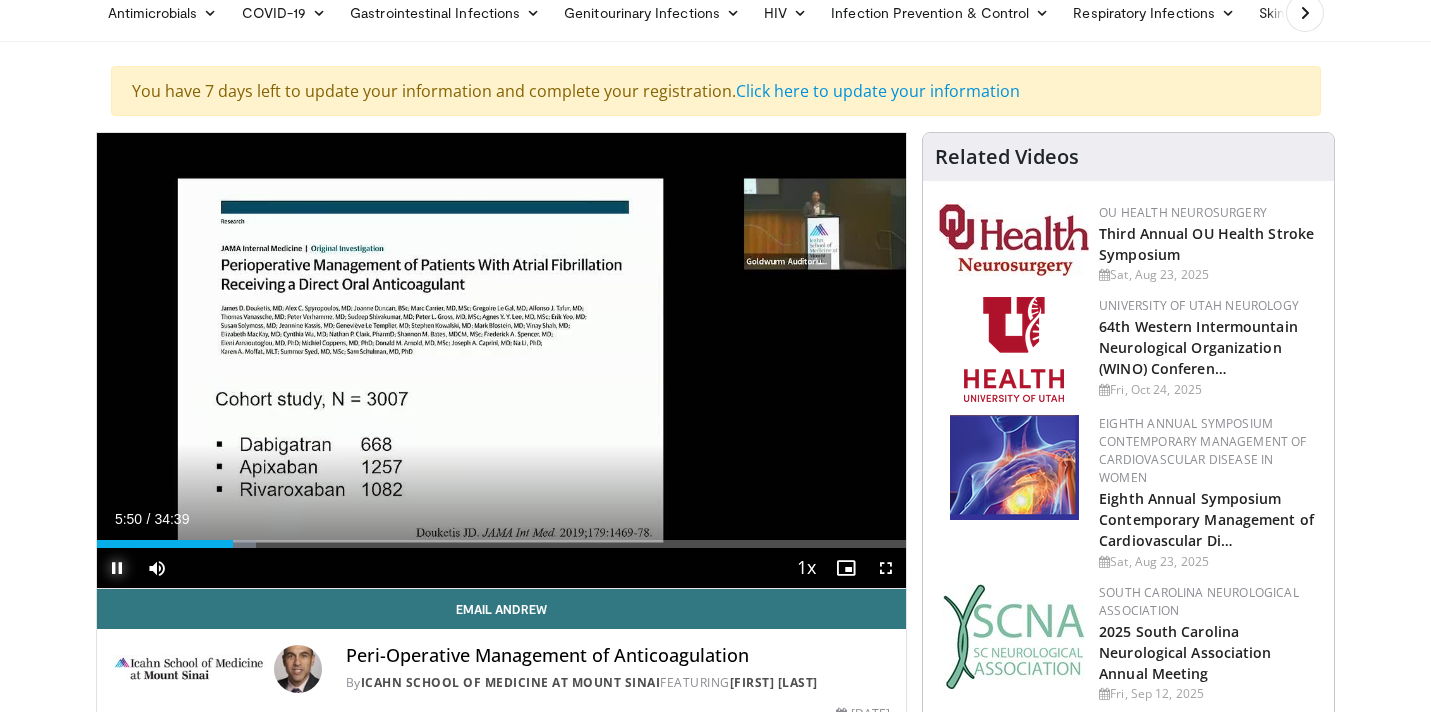 click at bounding box center [117, 568] 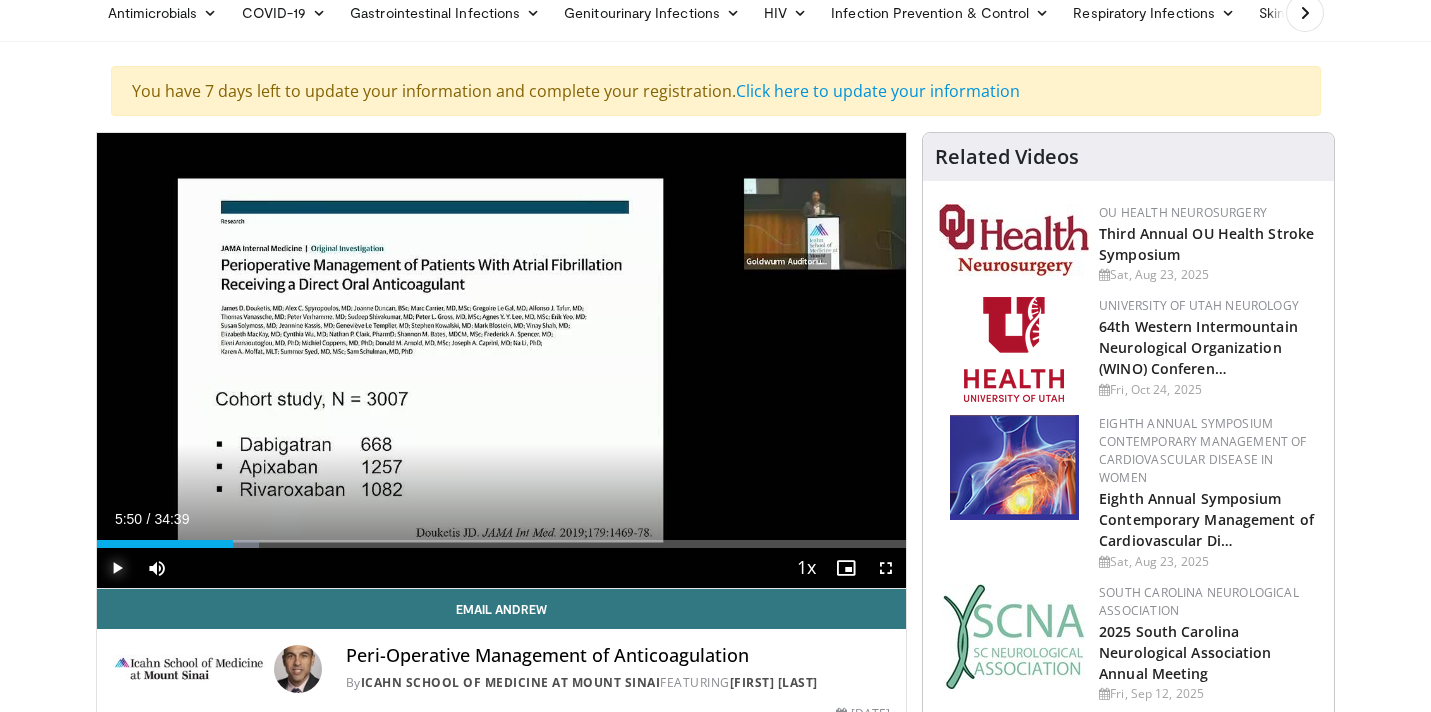 click at bounding box center (117, 568) 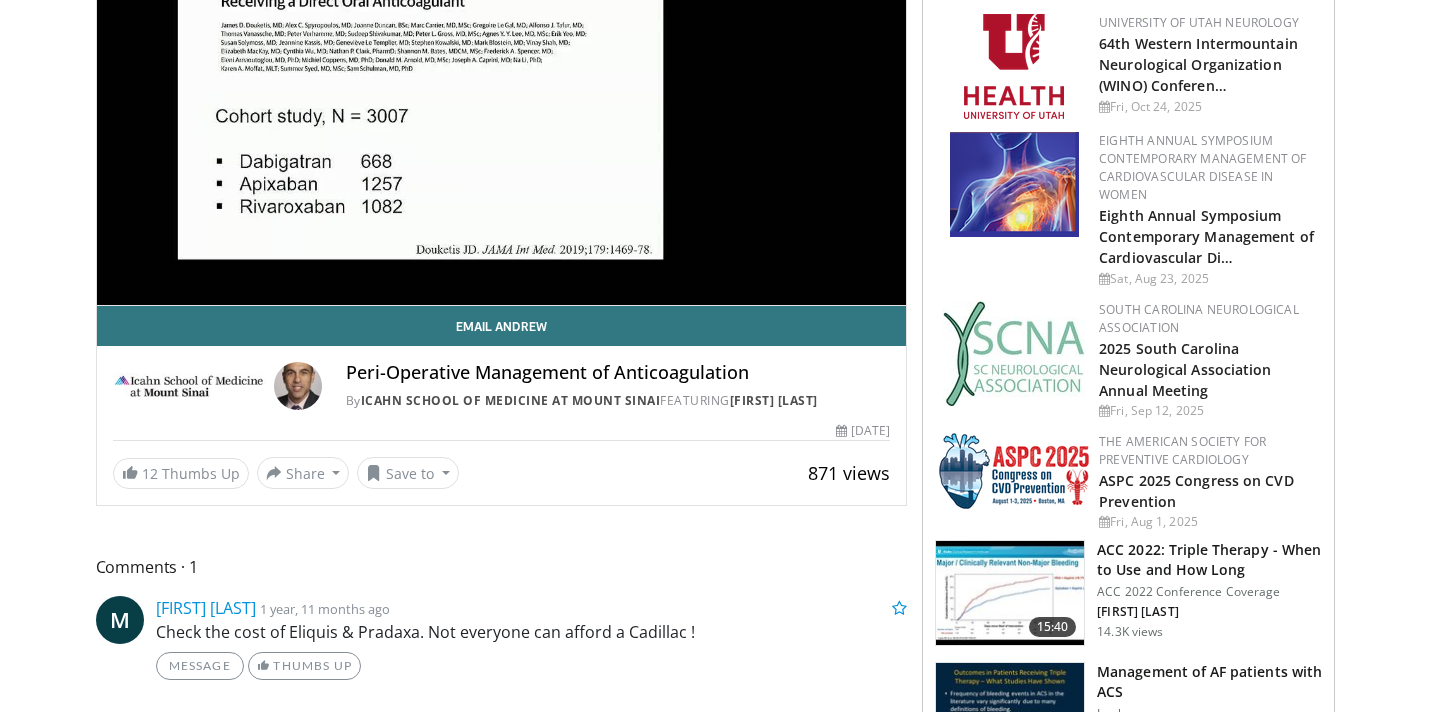 scroll, scrollTop: 189, scrollLeft: 0, axis: vertical 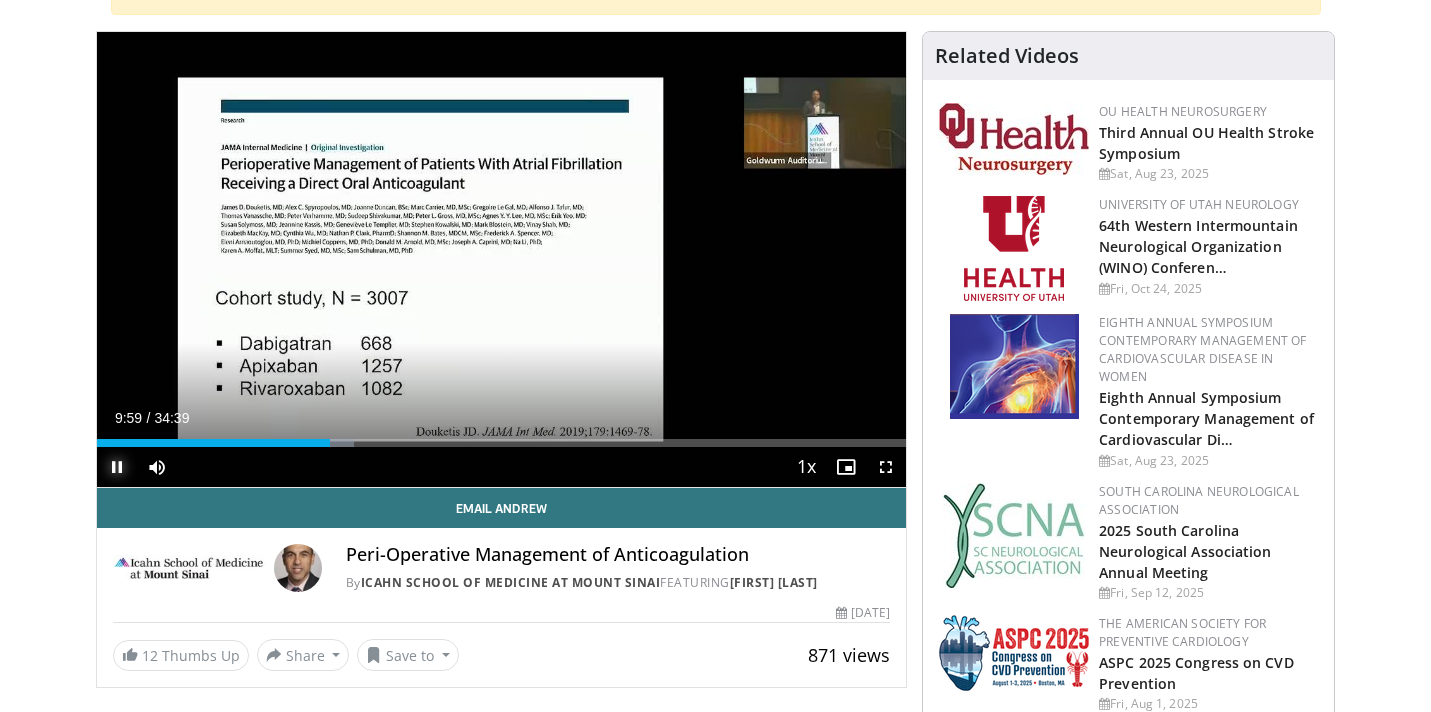click at bounding box center (117, 467) 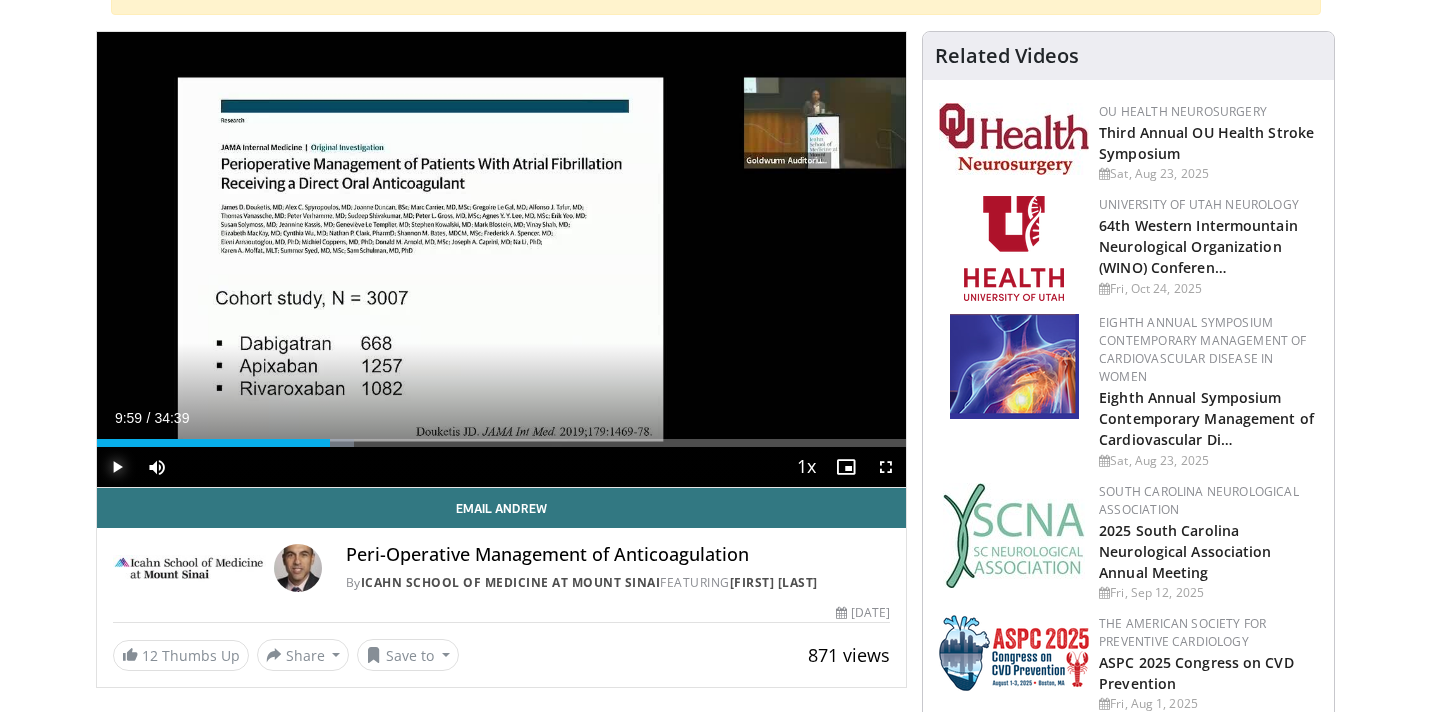 click at bounding box center (117, 467) 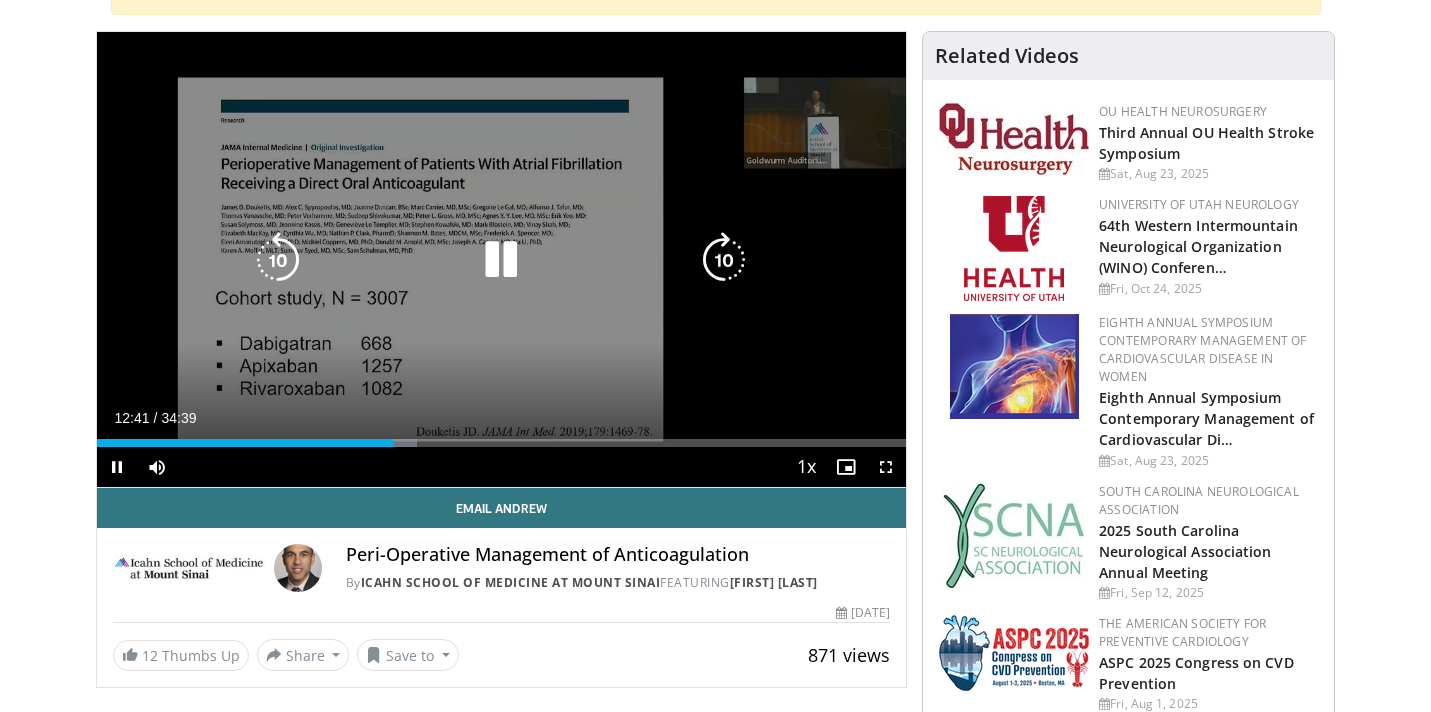 click at bounding box center [501, 260] 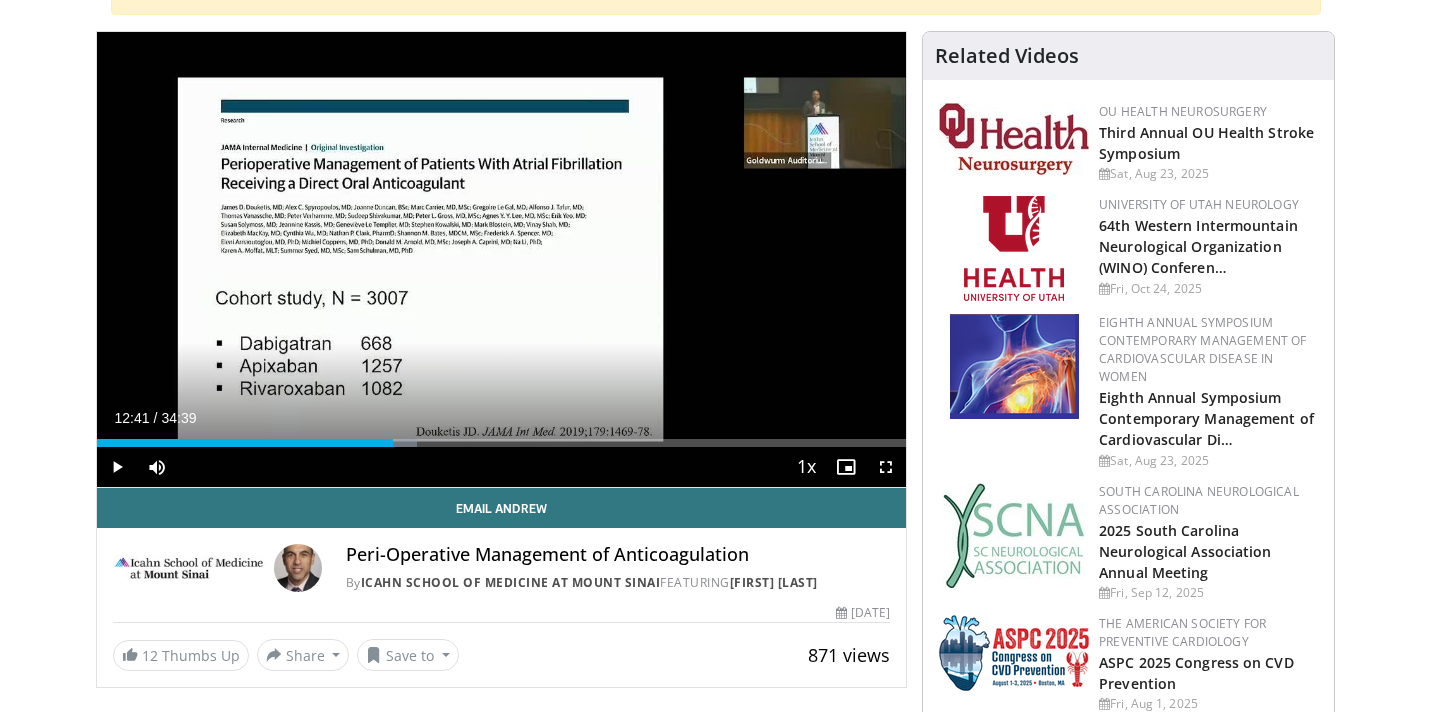 click on "10 seconds
Tap to unmute" at bounding box center (502, 259) 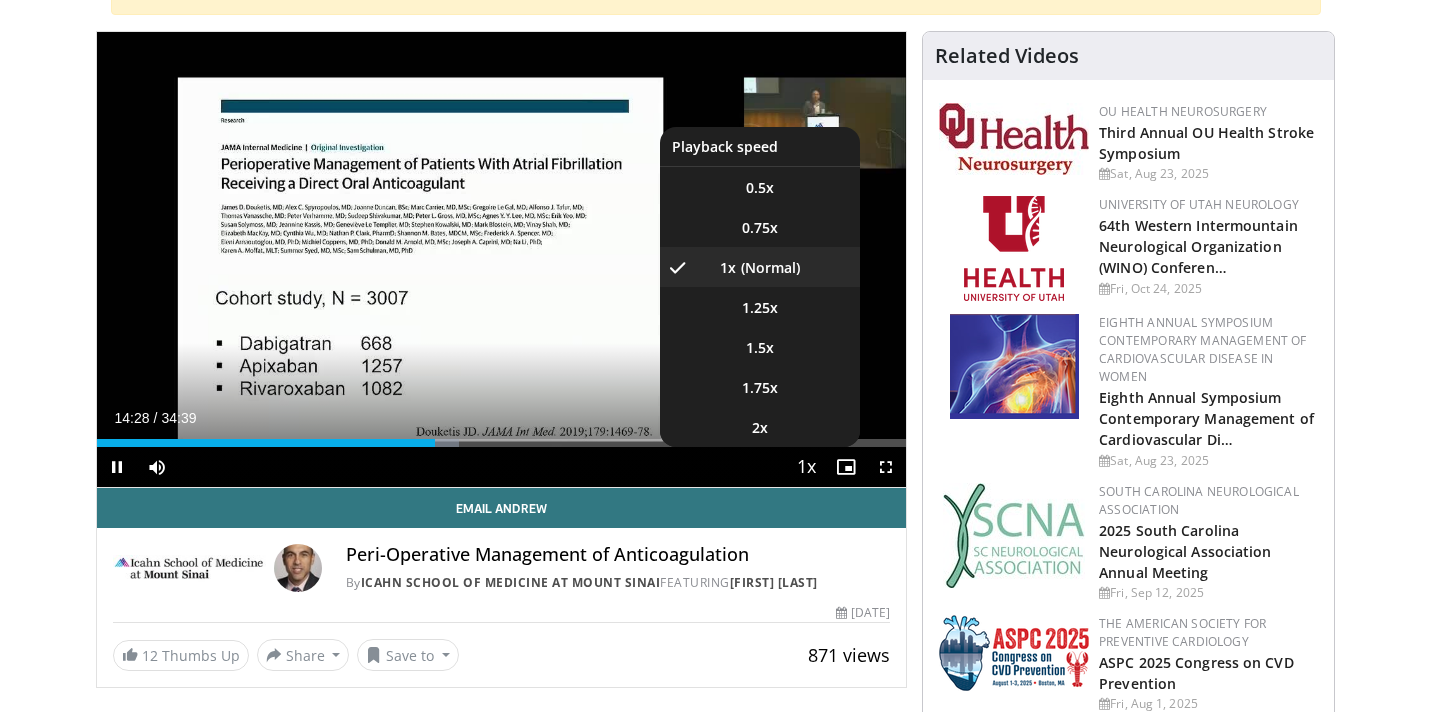 click at bounding box center [806, 468] 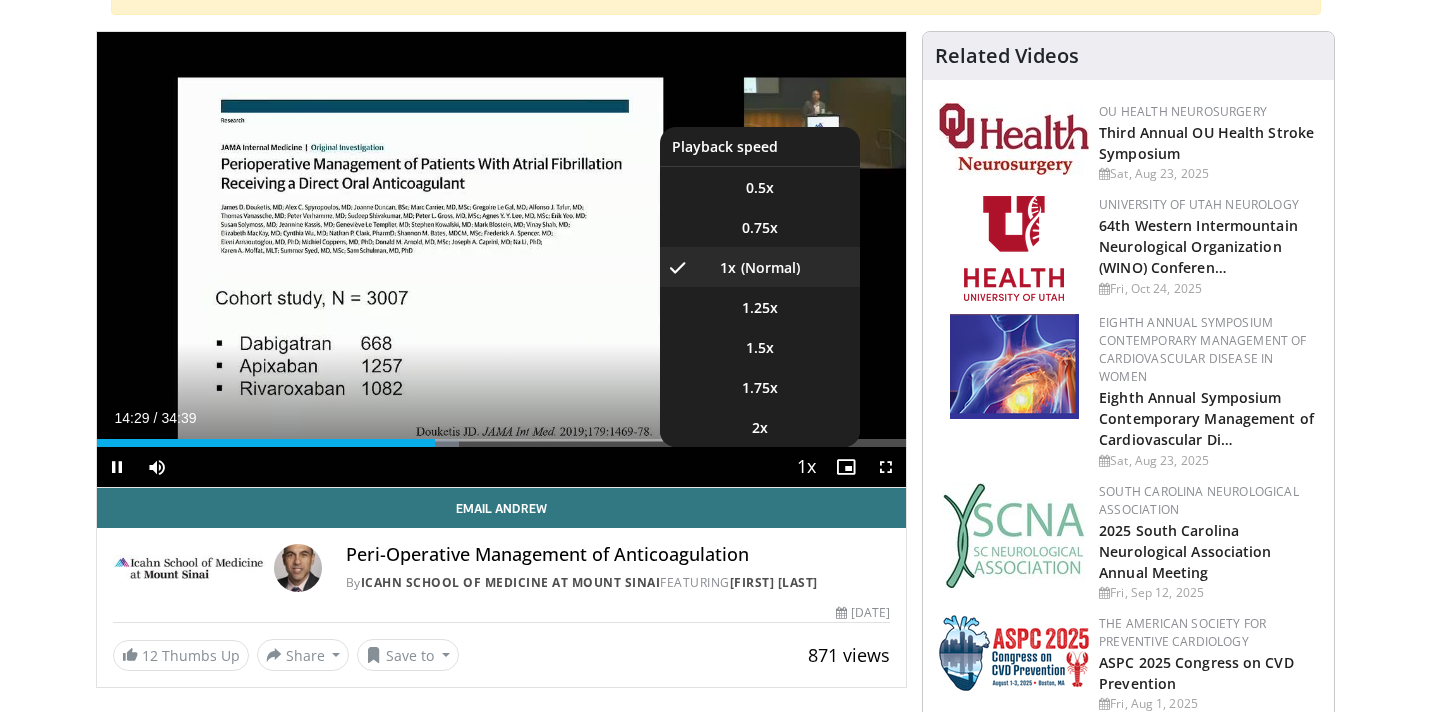 click at bounding box center (806, 468) 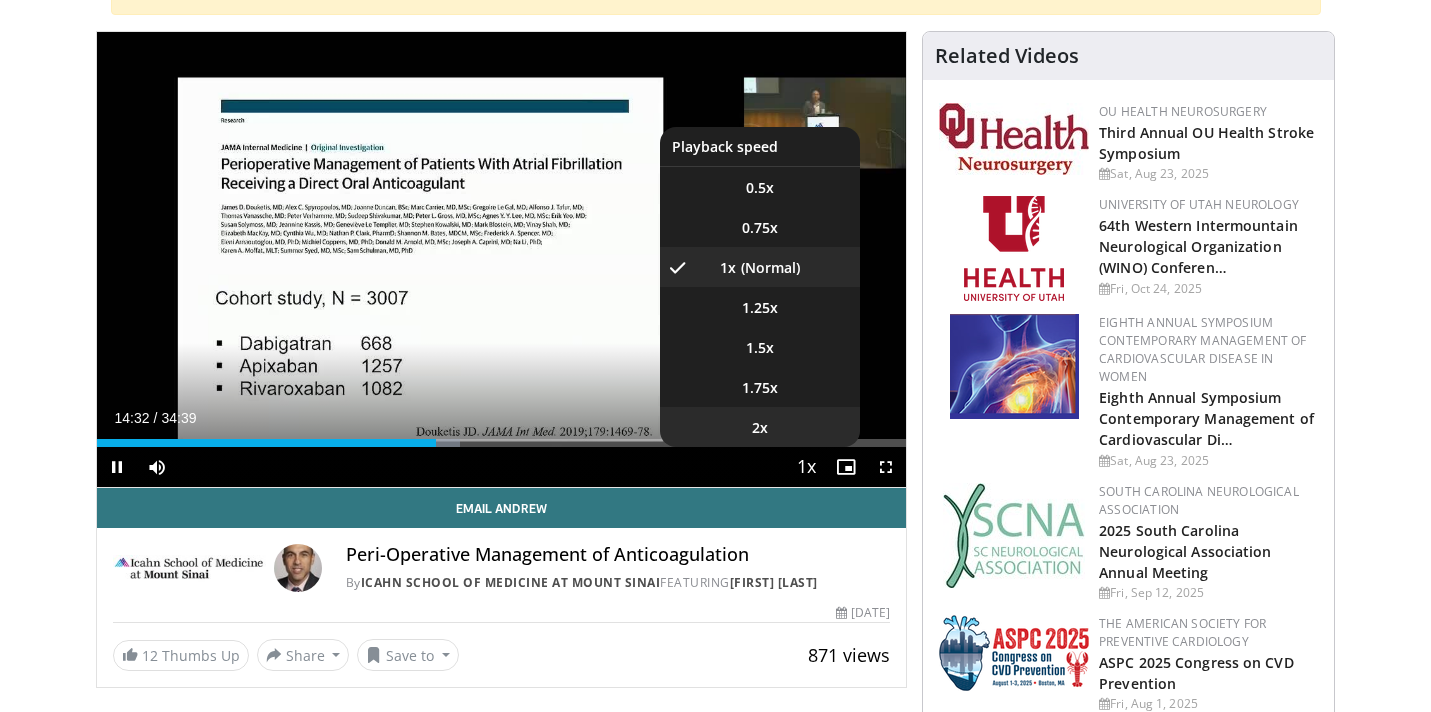 click on "2x" at bounding box center [760, 428] 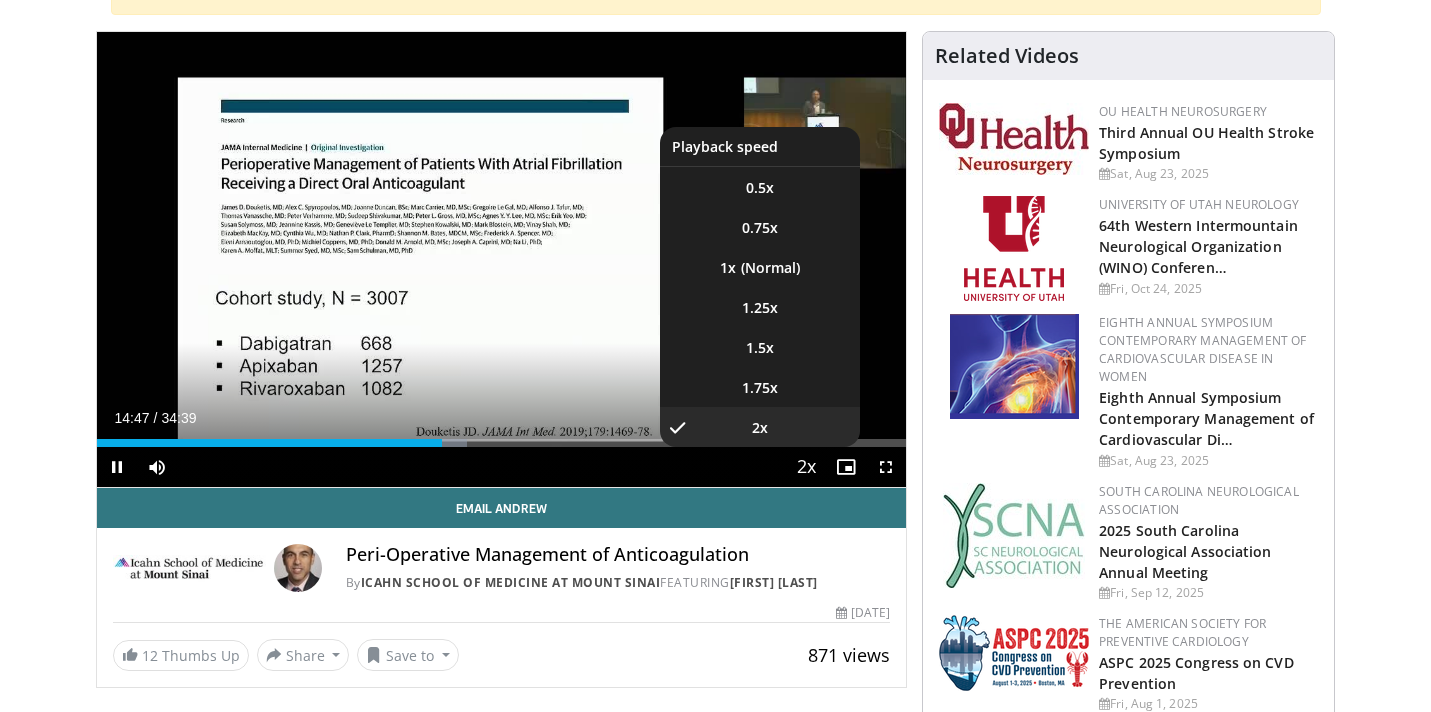 click at bounding box center [806, 468] 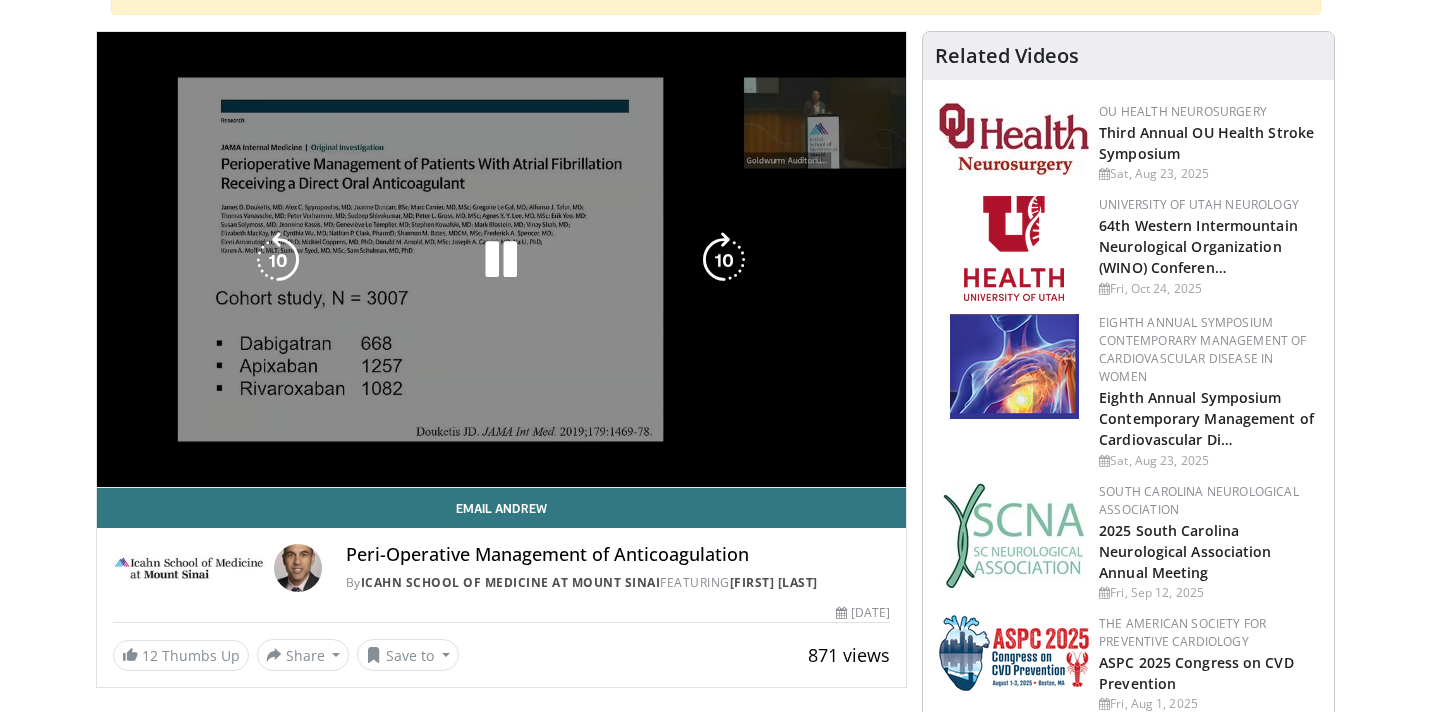 click on "**********" at bounding box center [502, 260] 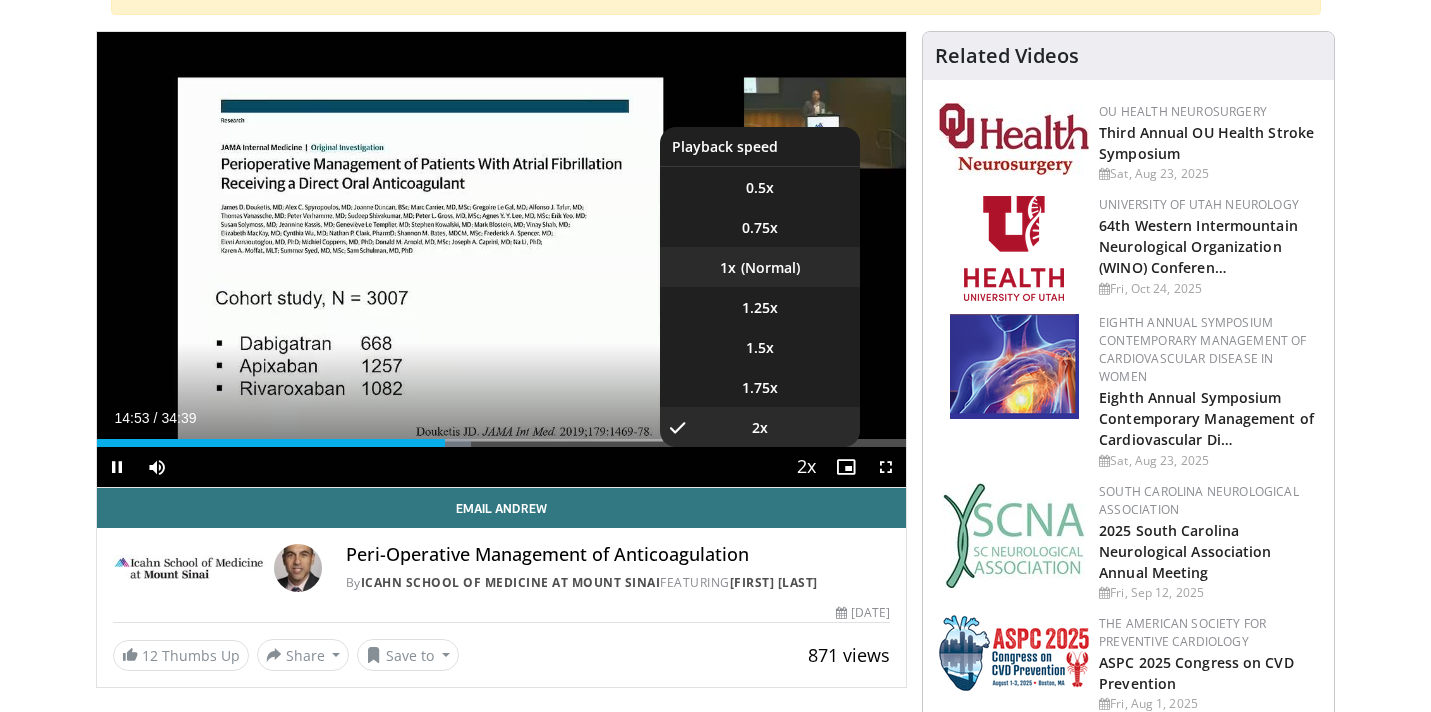 click on "1x" at bounding box center [760, 267] 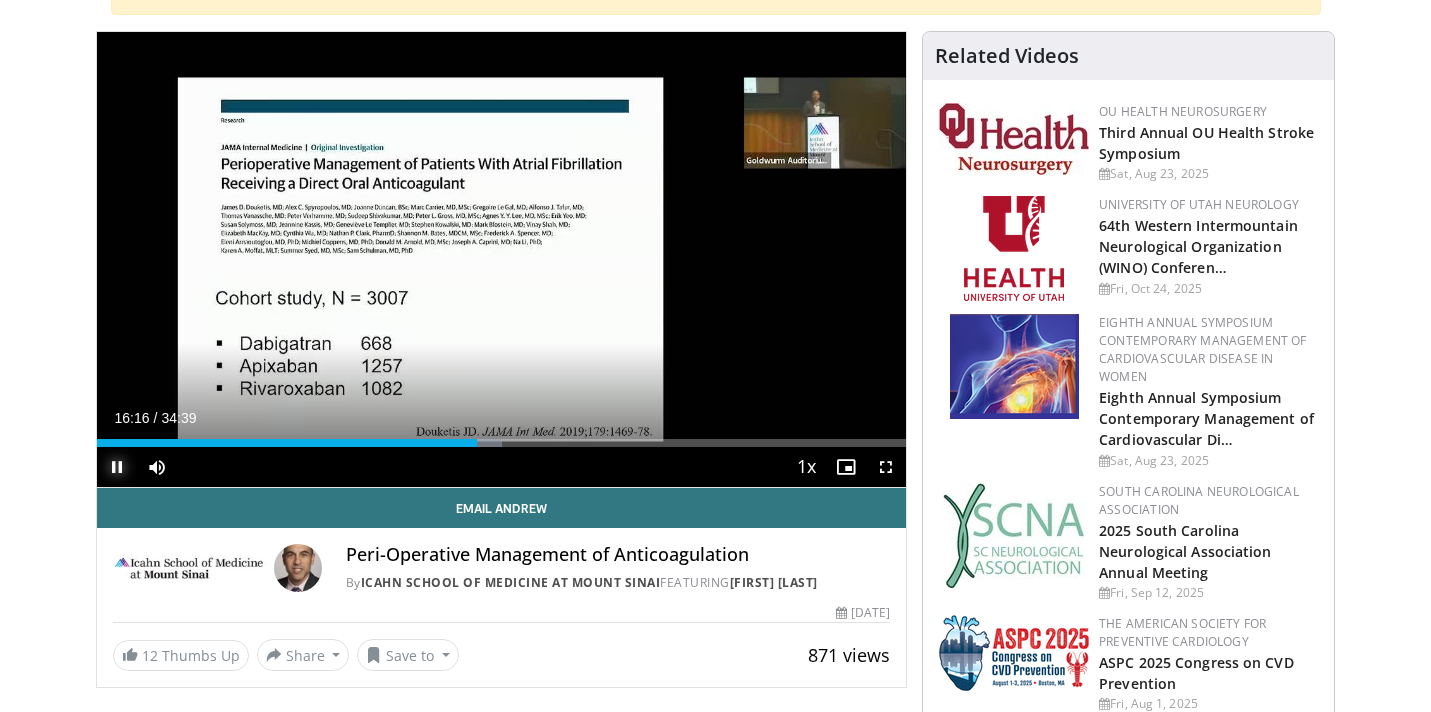 click at bounding box center [117, 467] 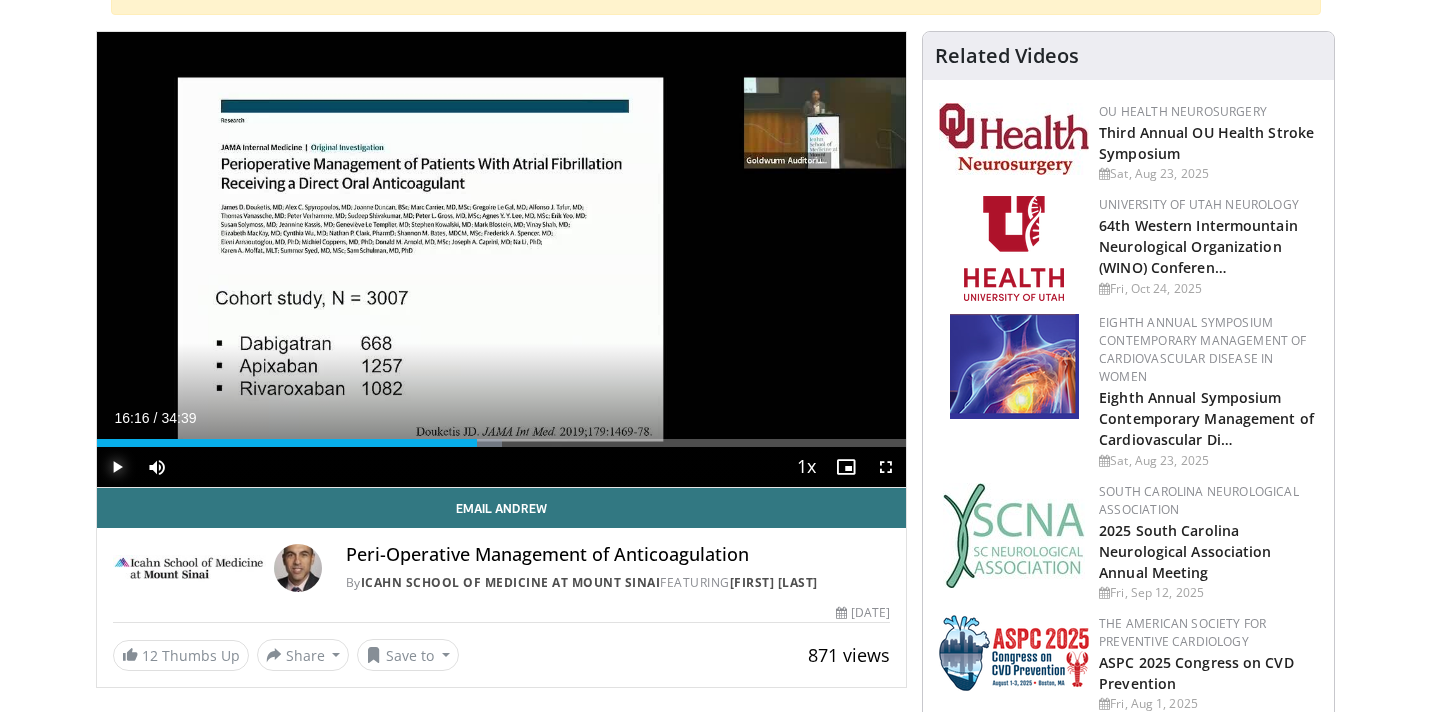 type 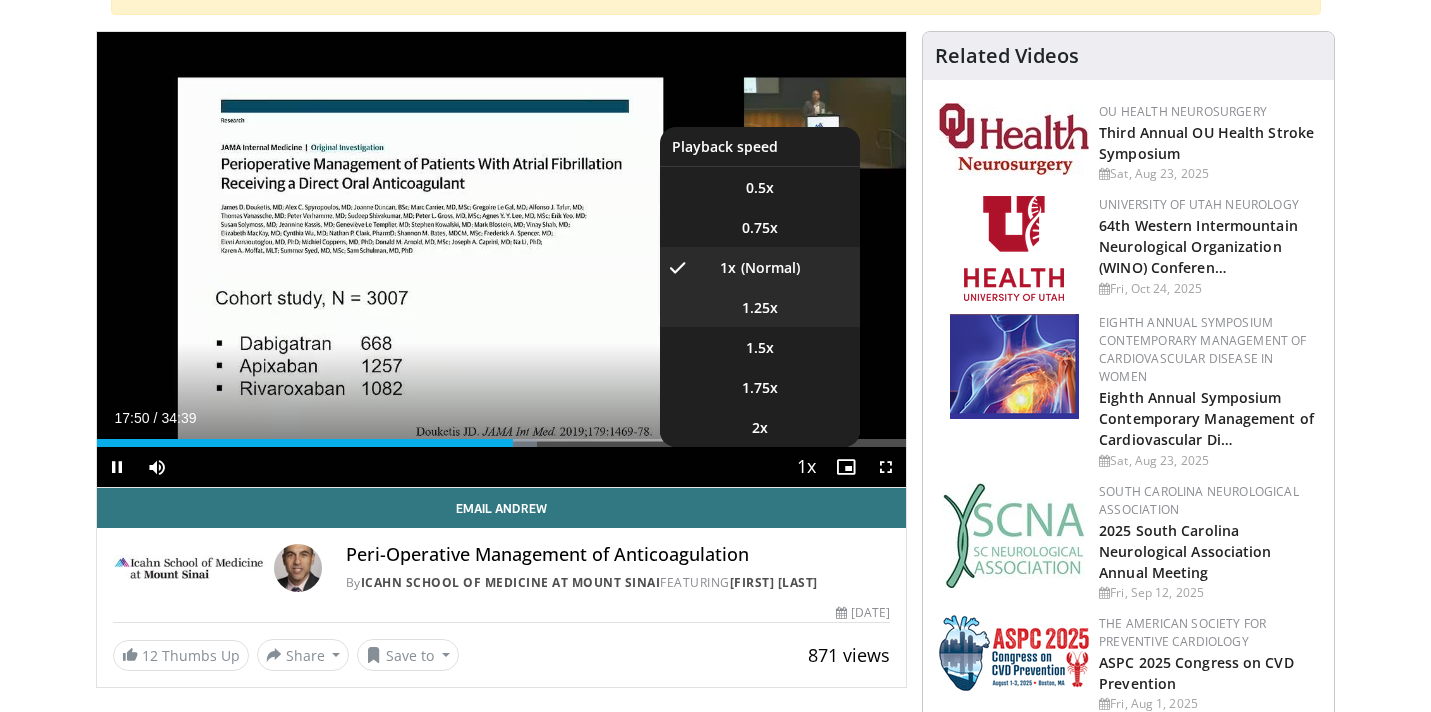 click on "1.25x" at bounding box center [760, 308] 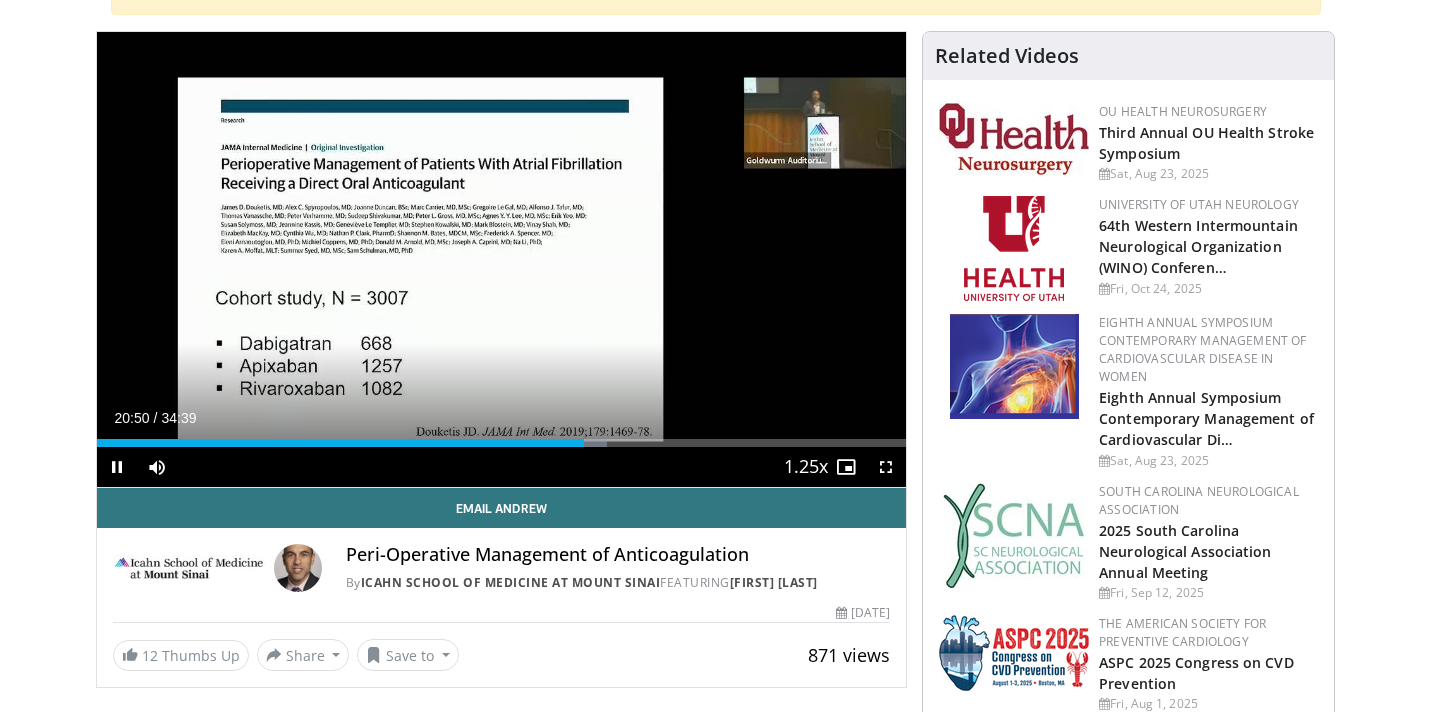 click on "Current Time  20:50 / Duration  34:39 Pause Skip Backward Skip Forward Mute 0% Loaded :  63.07% 20:50 20:34 Stream Type  LIVE Seek to live, currently behind live LIVE   1.25x Playback Rate 0.5x 0.75x 1x 1.25x , selected 1.5x 1.75x 2x Chapters Chapters Descriptions descriptions off , selected Captions captions settings , opens captions settings dialog captions off , selected Audio Track en (Main) , selected Fullscreen Enable picture-in-picture mode" at bounding box center [502, 467] 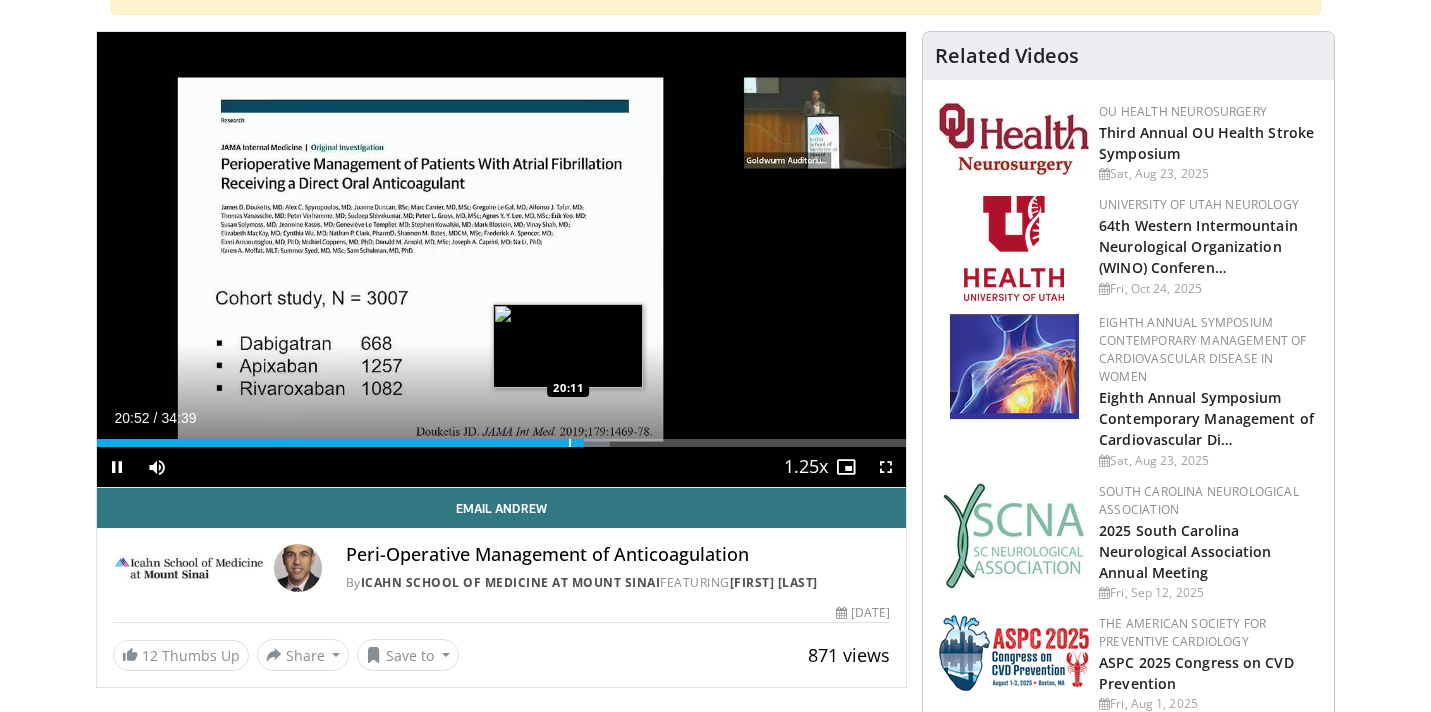 click at bounding box center (570, 443) 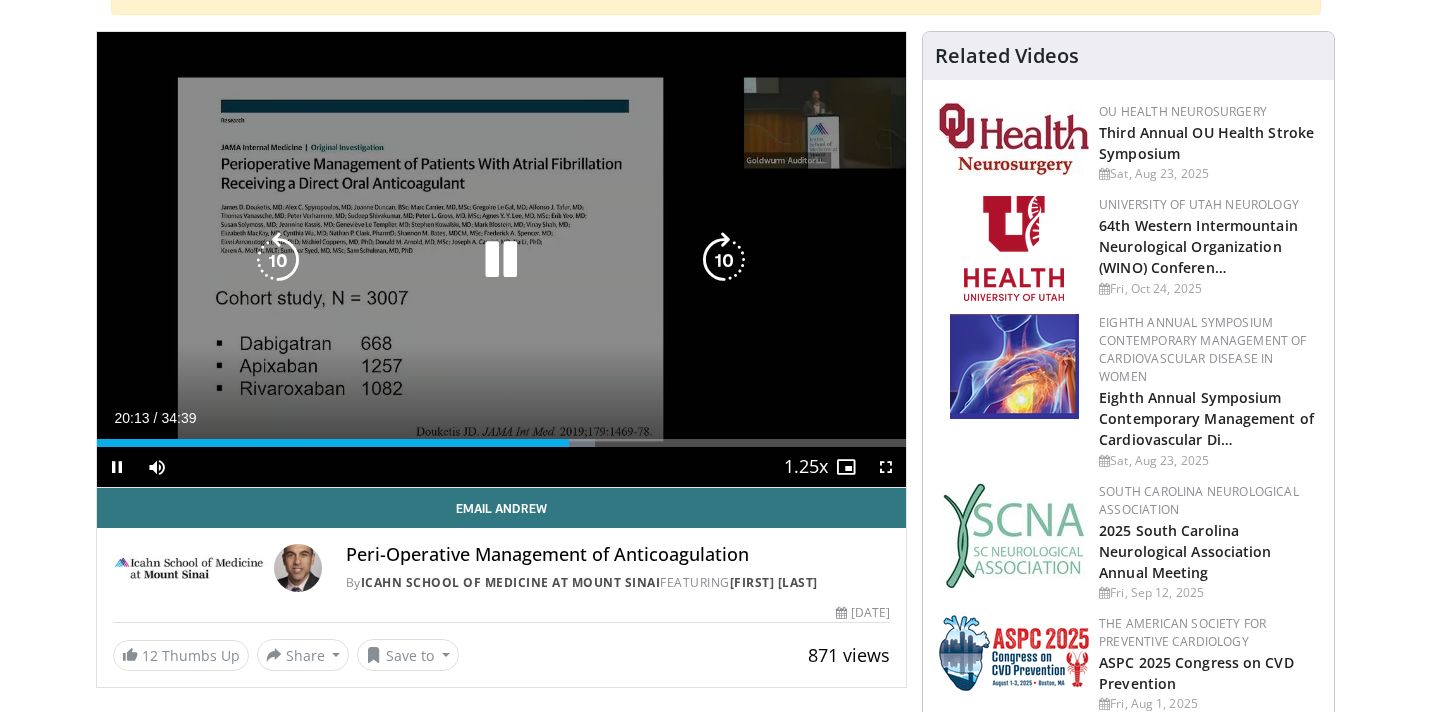 click at bounding box center [501, 260] 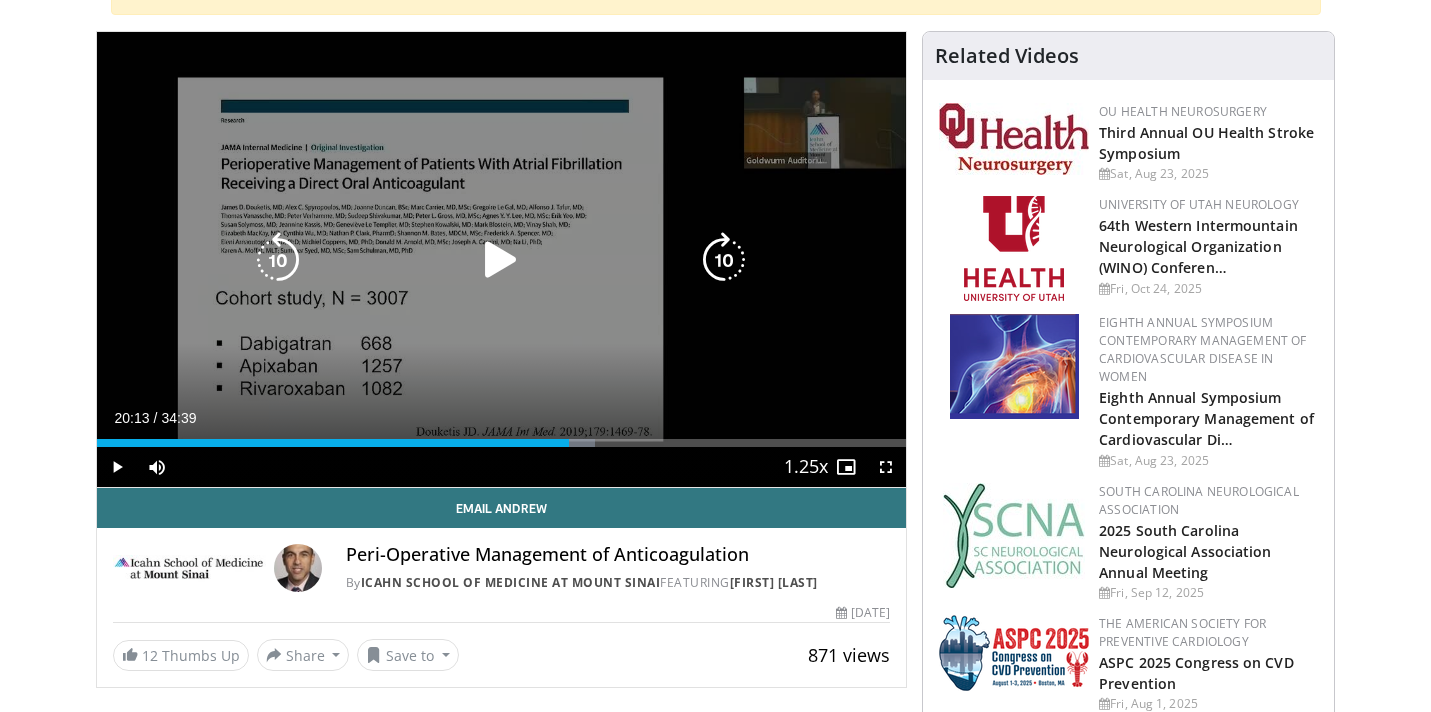 click at bounding box center (501, 260) 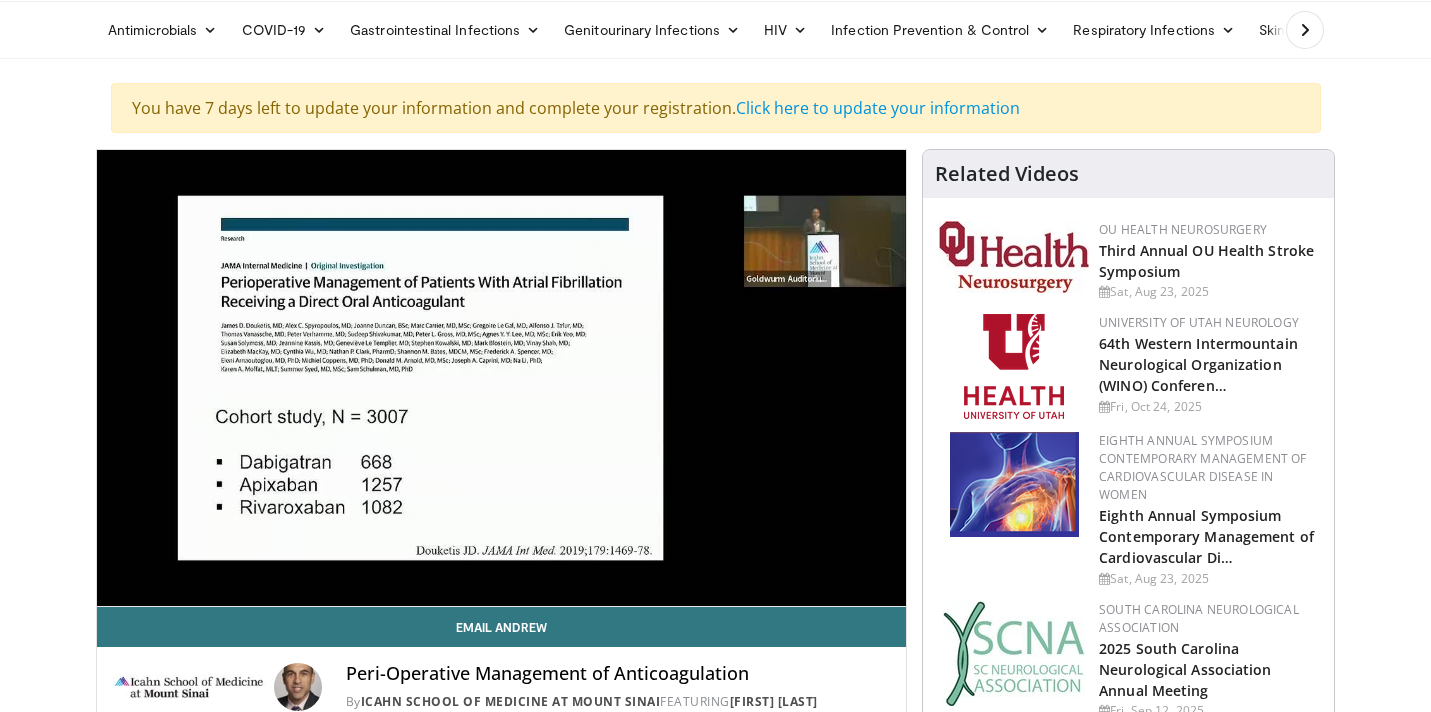 scroll, scrollTop: 78, scrollLeft: 0, axis: vertical 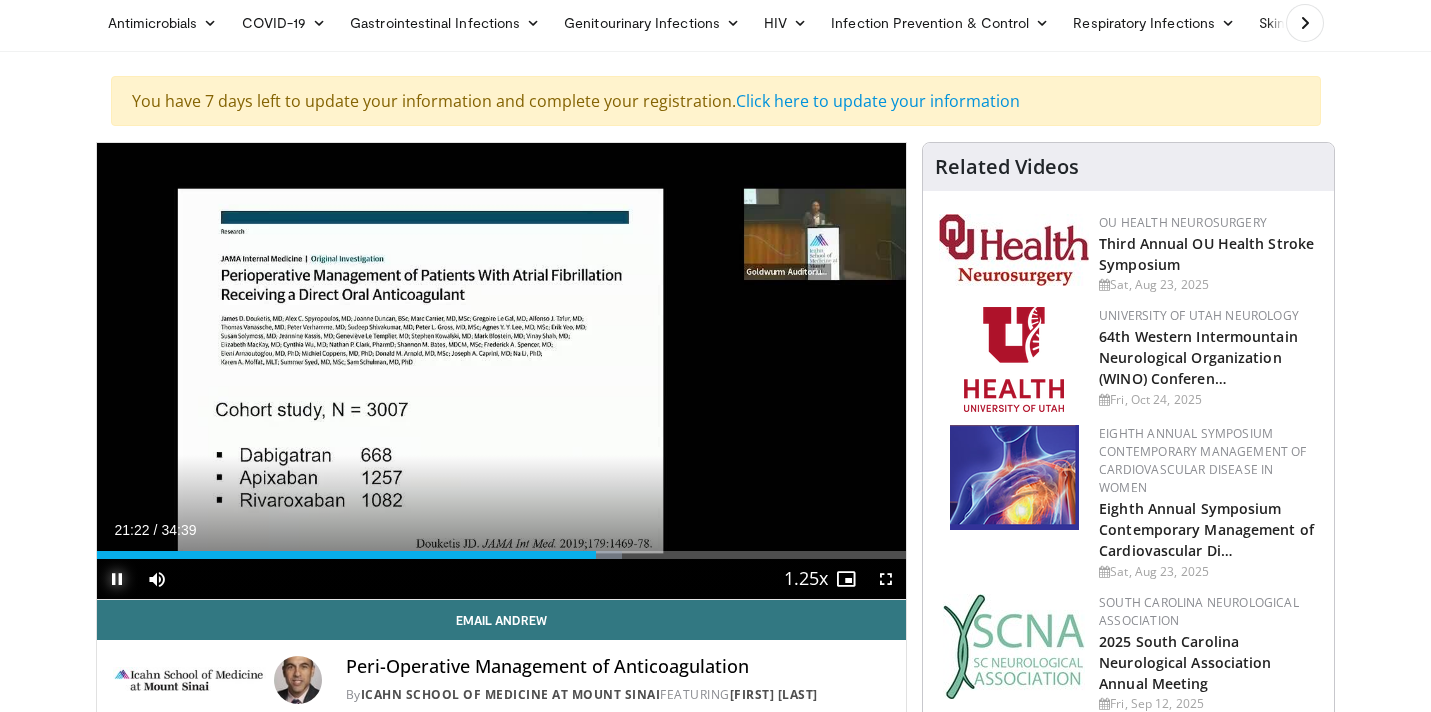 click at bounding box center [117, 579] 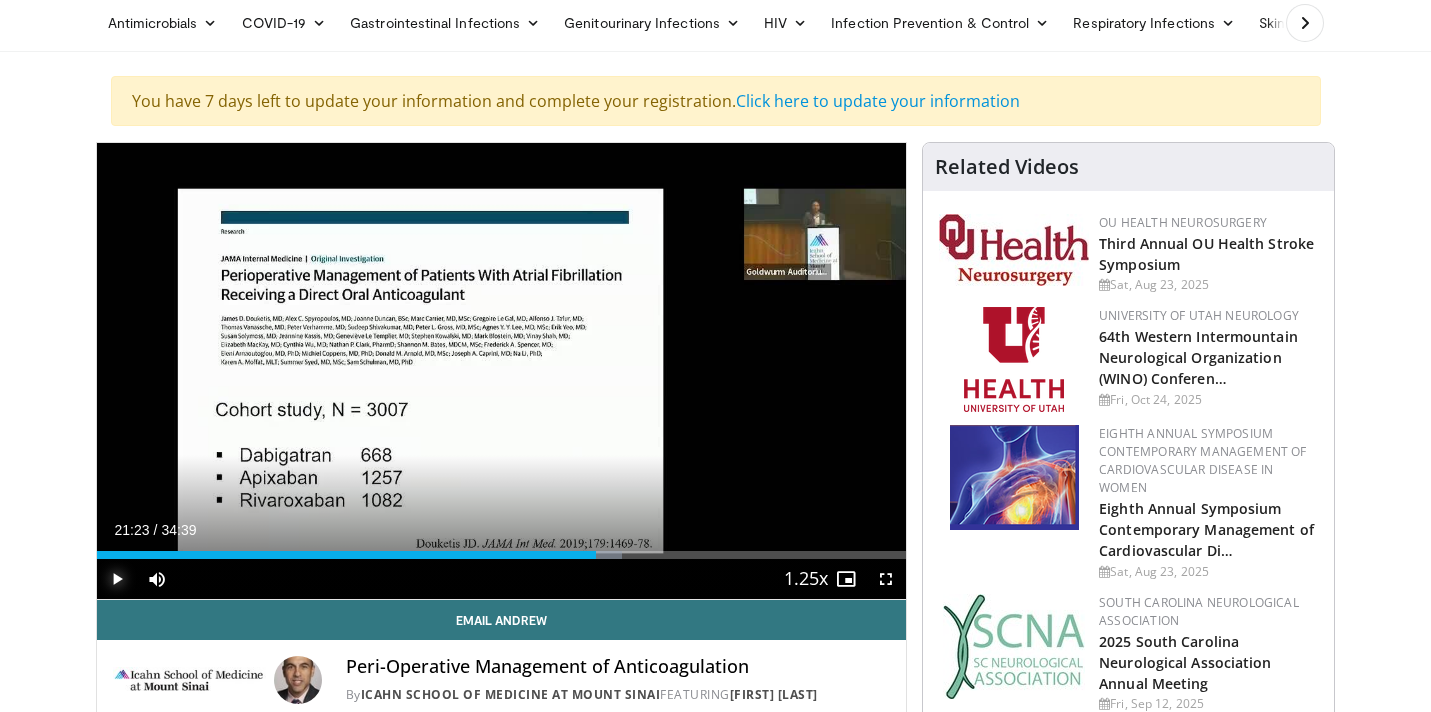 click at bounding box center [117, 579] 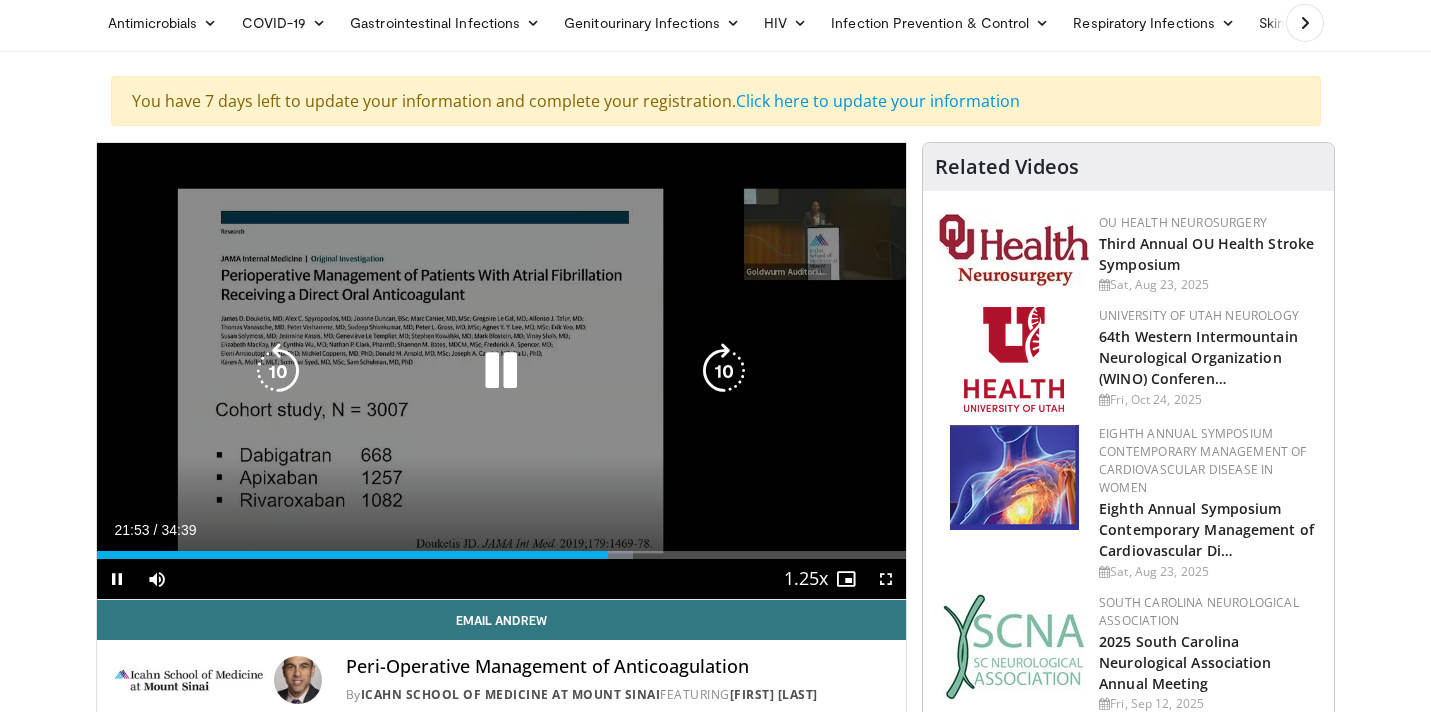click at bounding box center [501, 371] 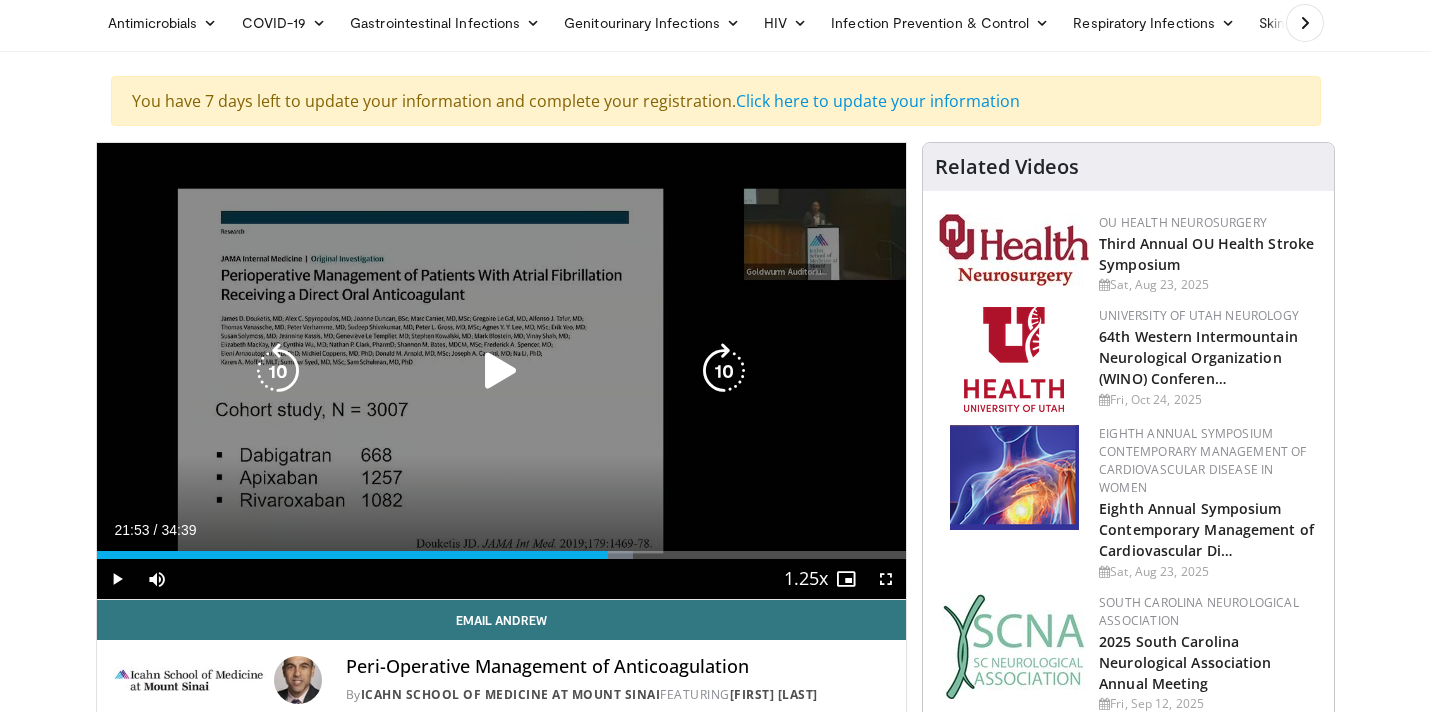 click at bounding box center [501, 371] 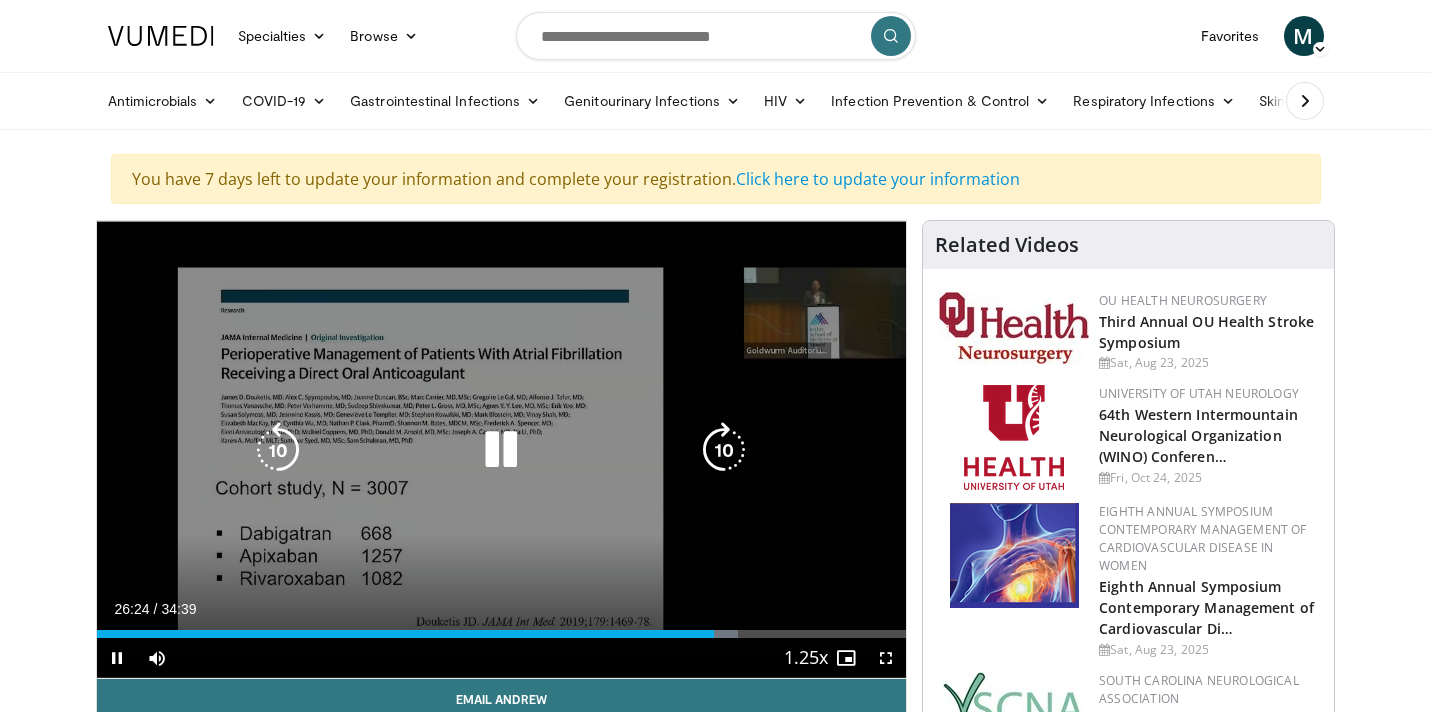 scroll, scrollTop: 81, scrollLeft: 0, axis: vertical 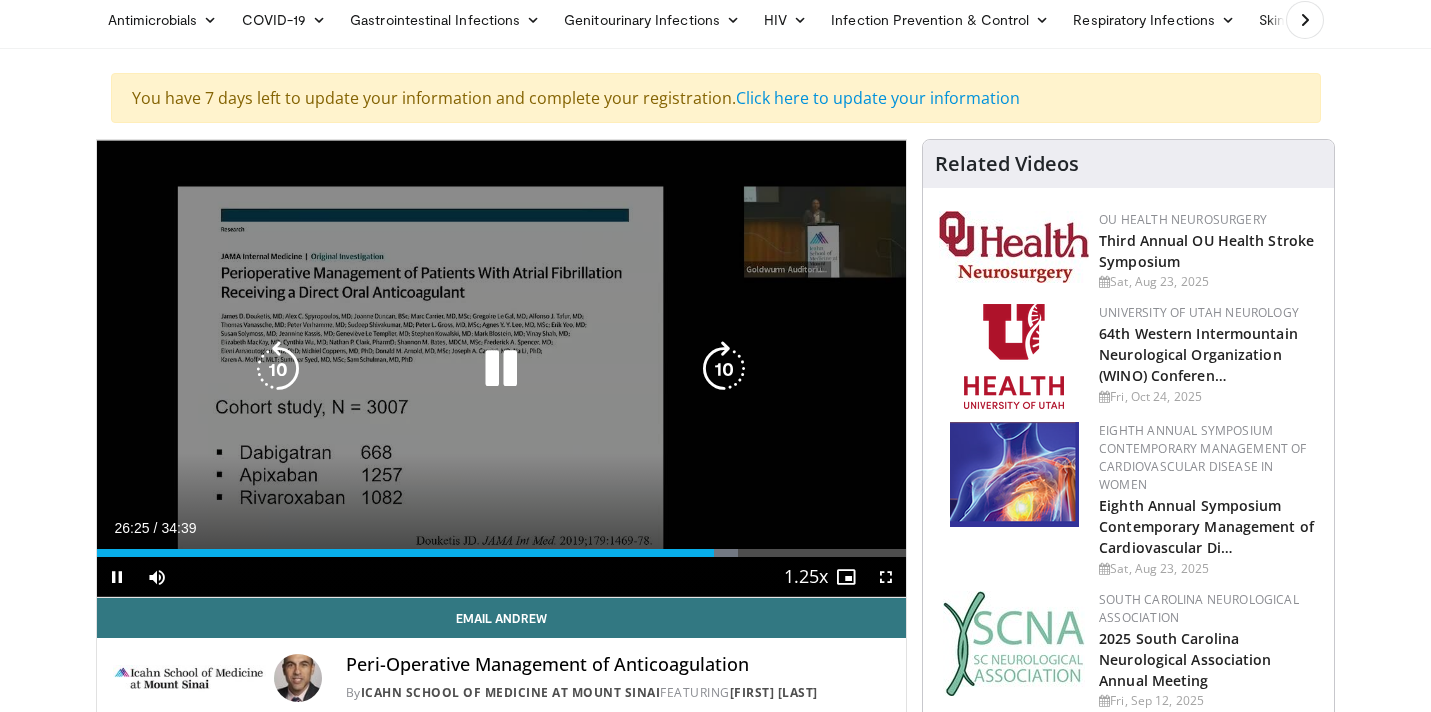 click at bounding box center [501, 369] 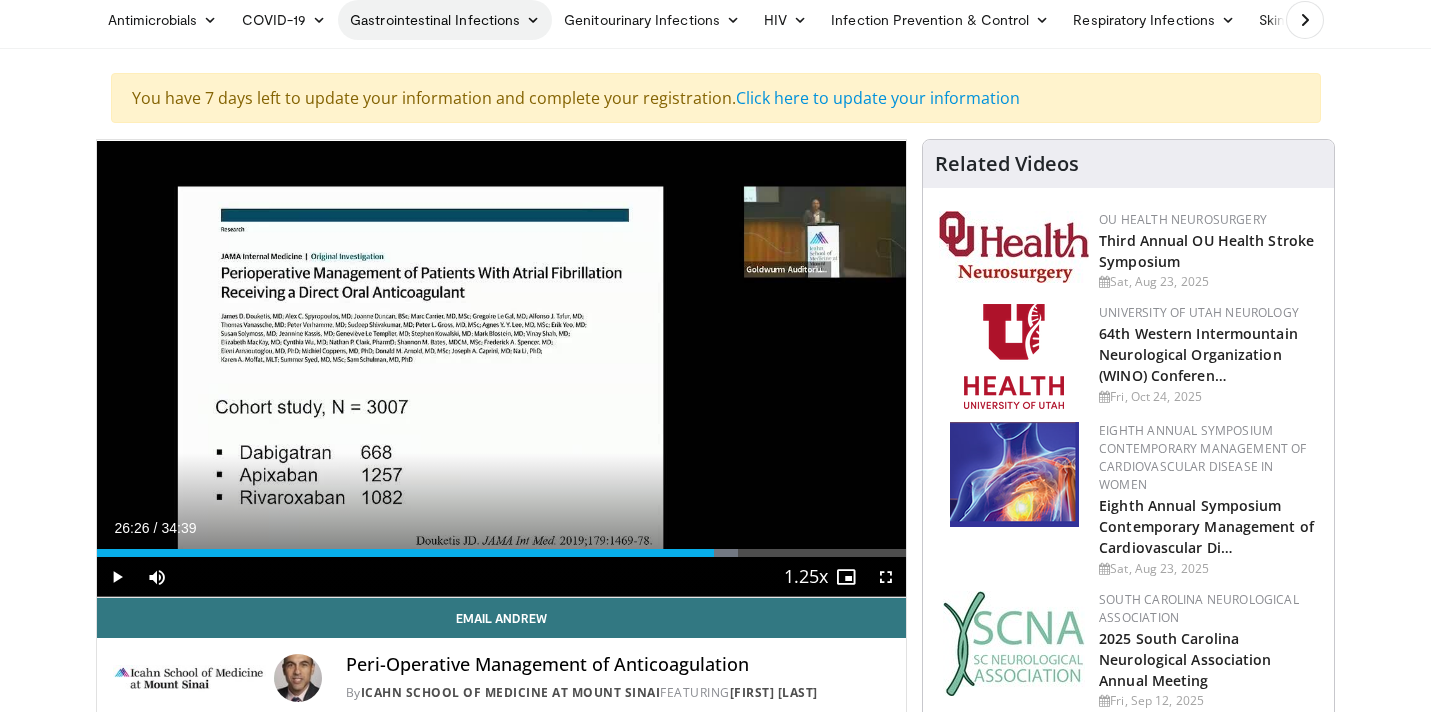 type 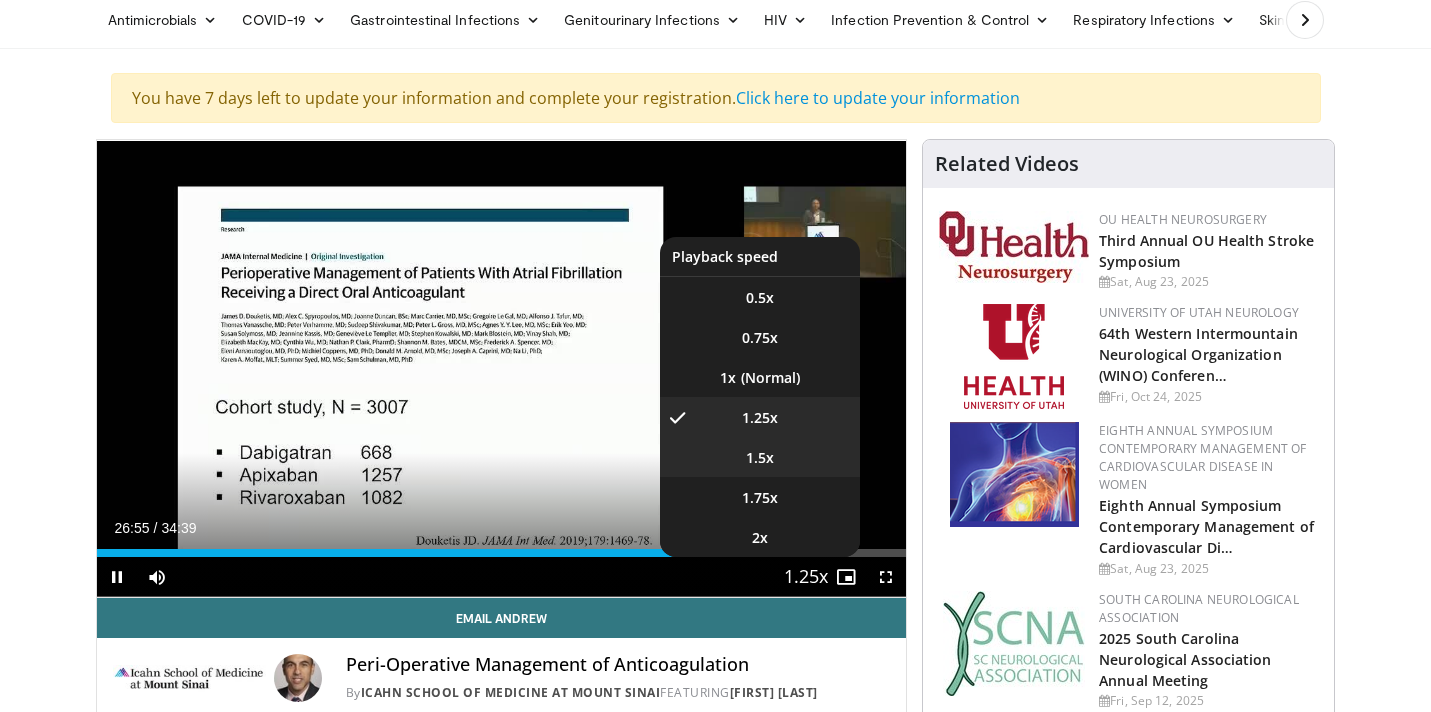 click on "1.5x" at bounding box center (760, 457) 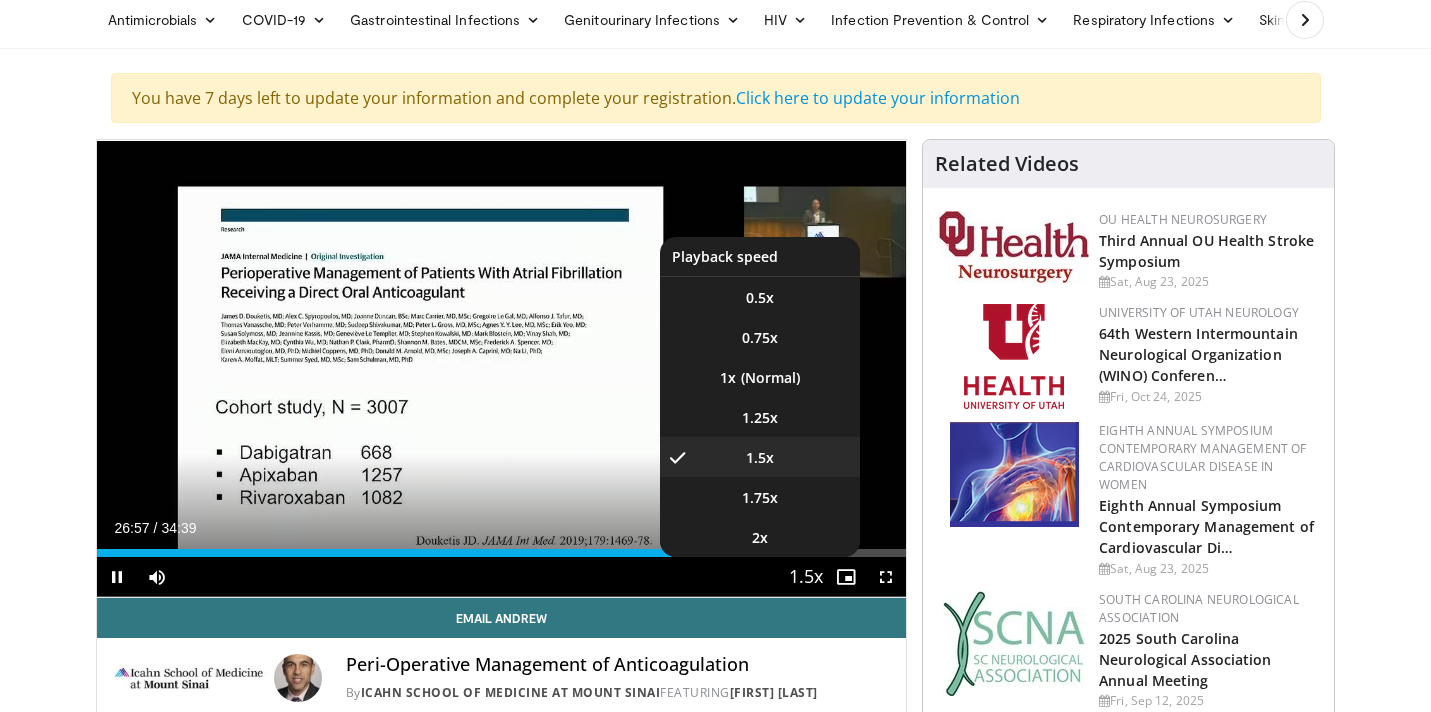 click at bounding box center [806, 578] 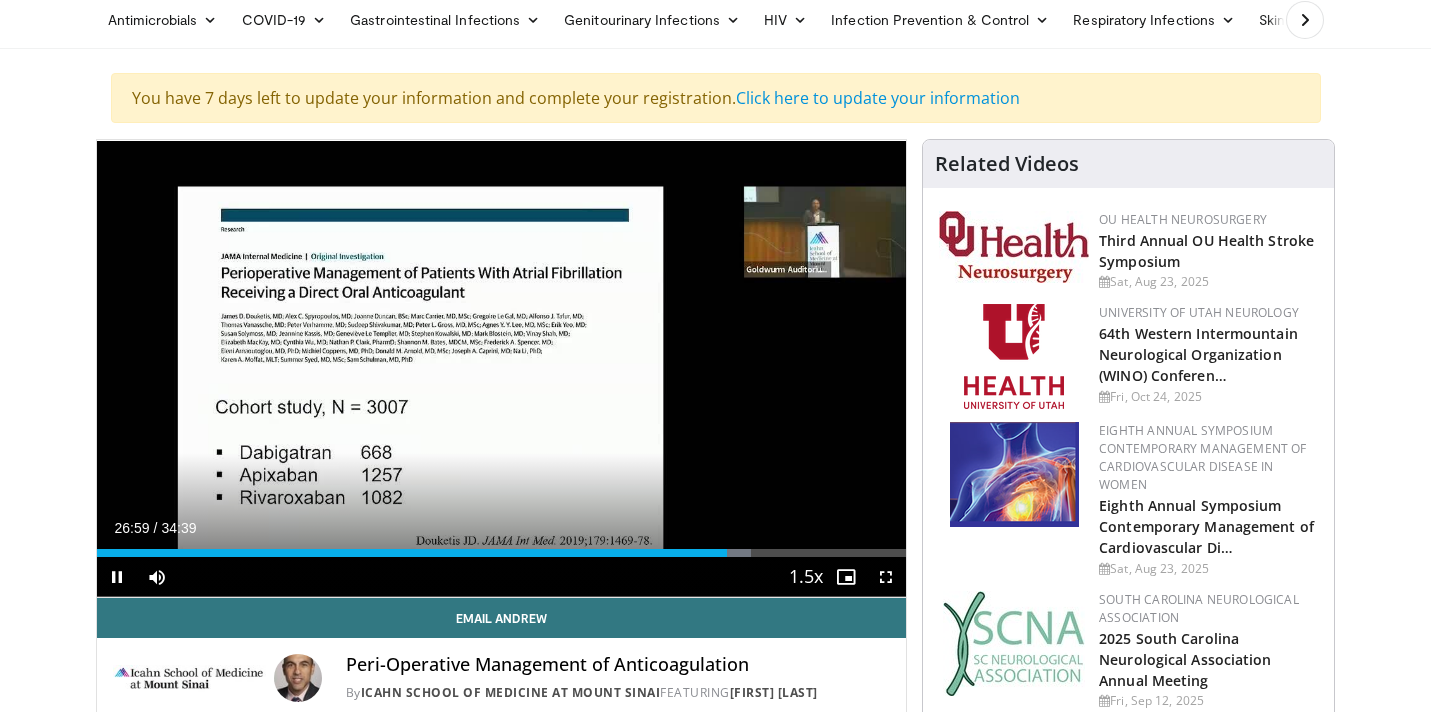 click on "Current Time  26:59 / Duration  34:39" at bounding box center [502, 528] 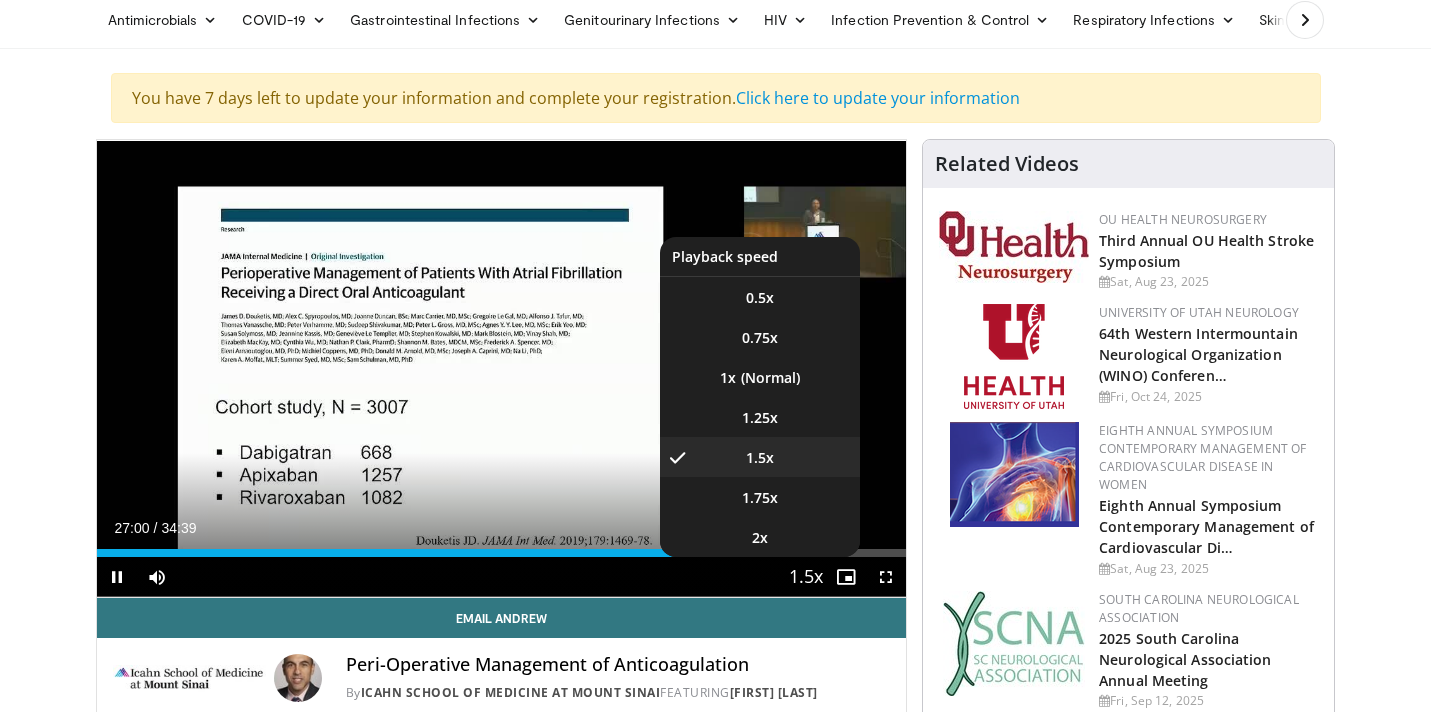 click at bounding box center [806, 578] 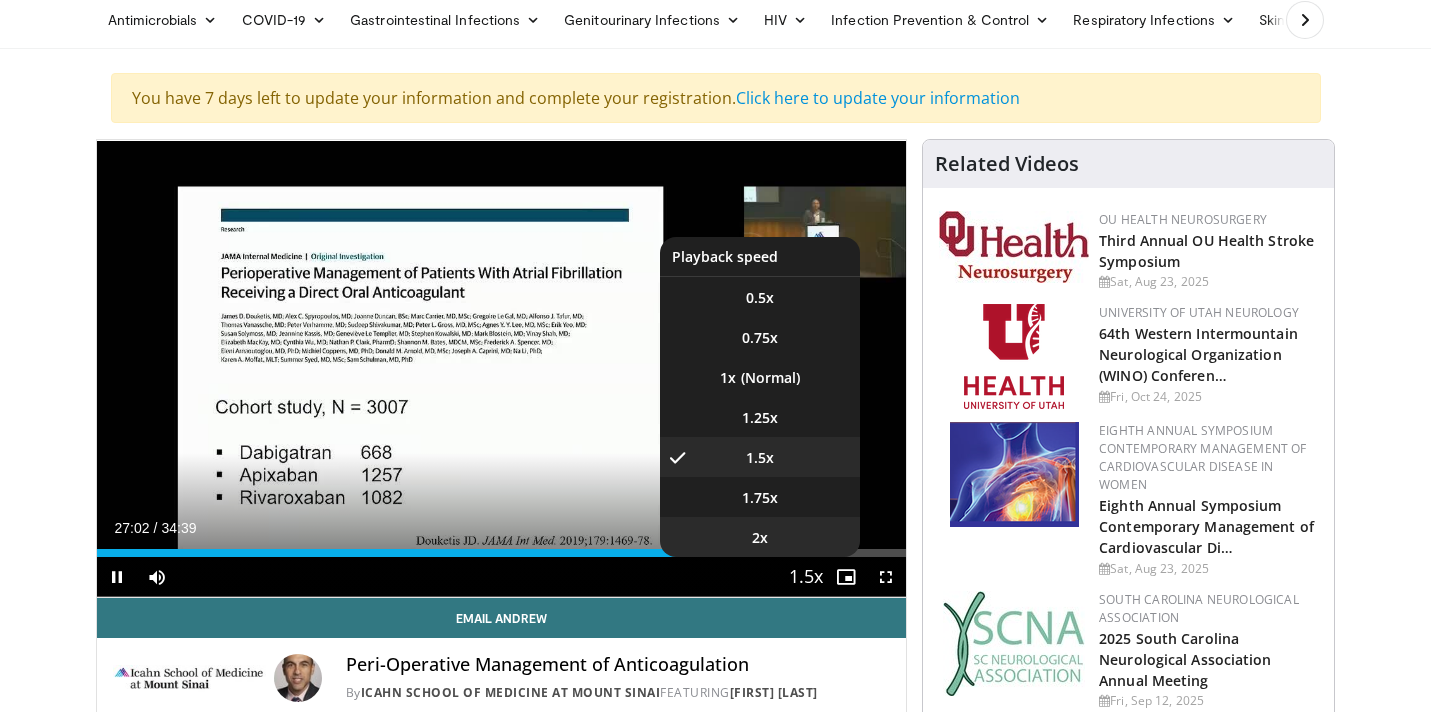 click on "2x" at bounding box center [760, 537] 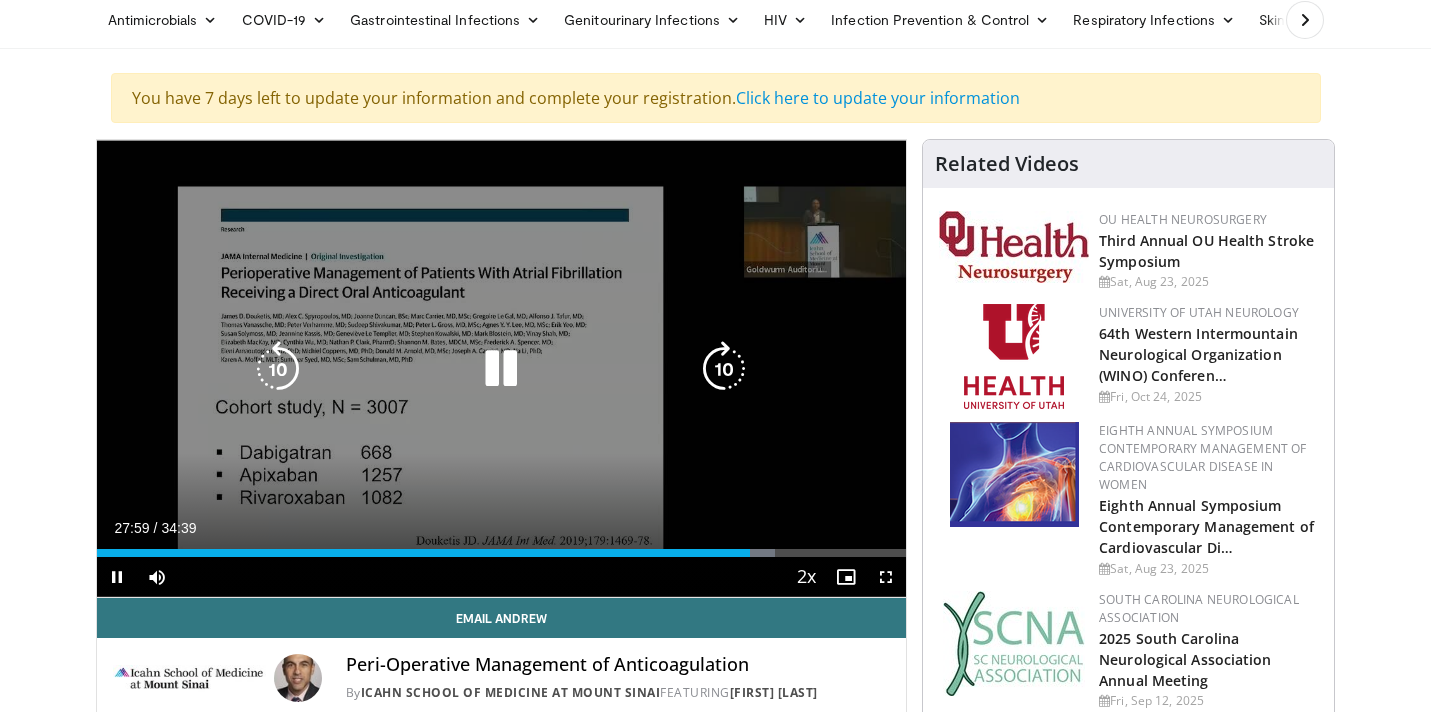 click at bounding box center [501, 369] 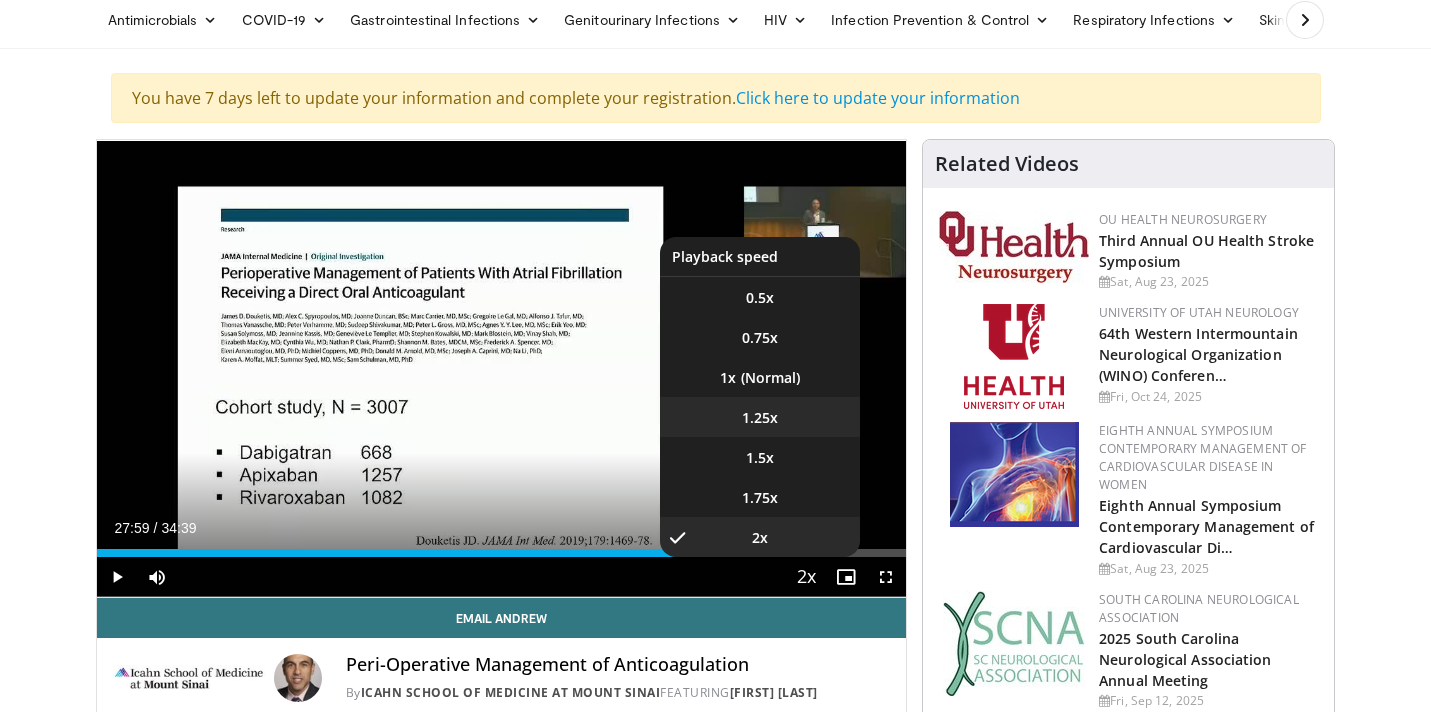 click on "1.25x" at bounding box center [760, 418] 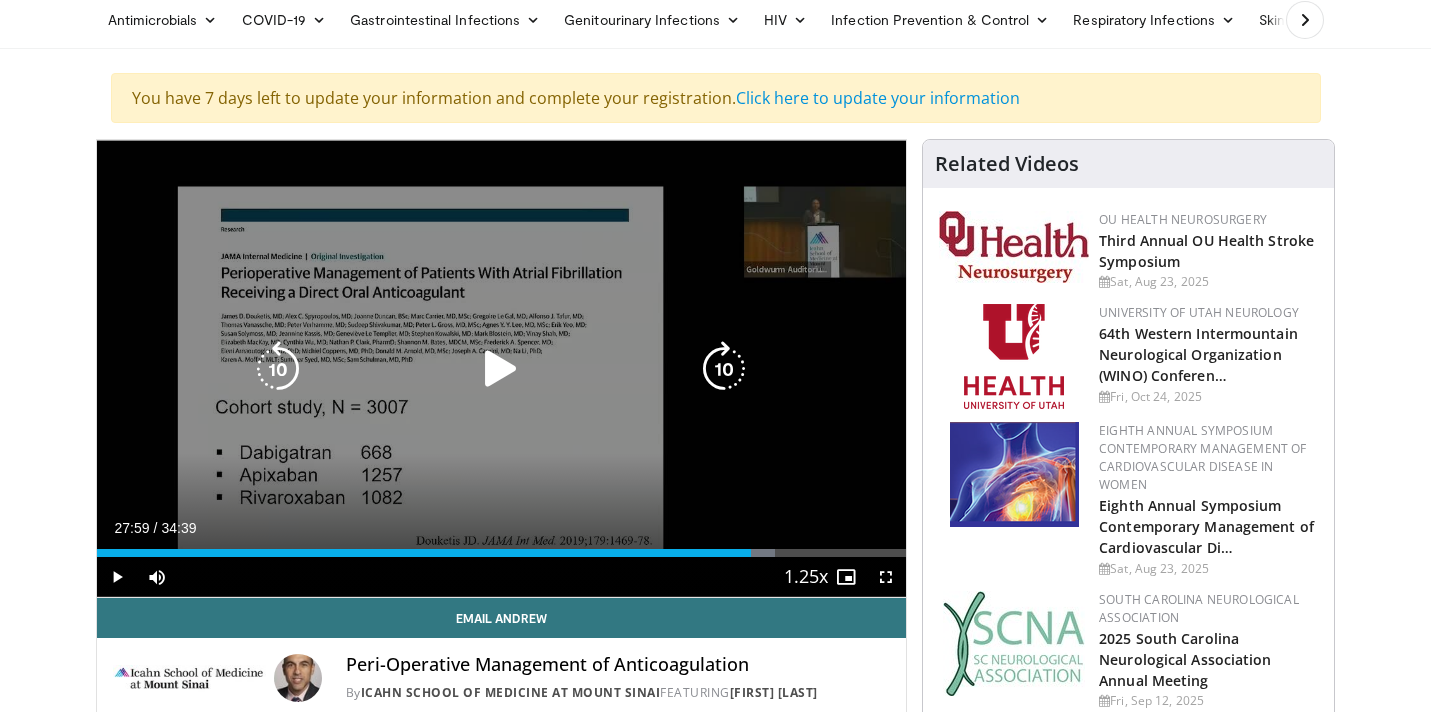 click at bounding box center [501, 369] 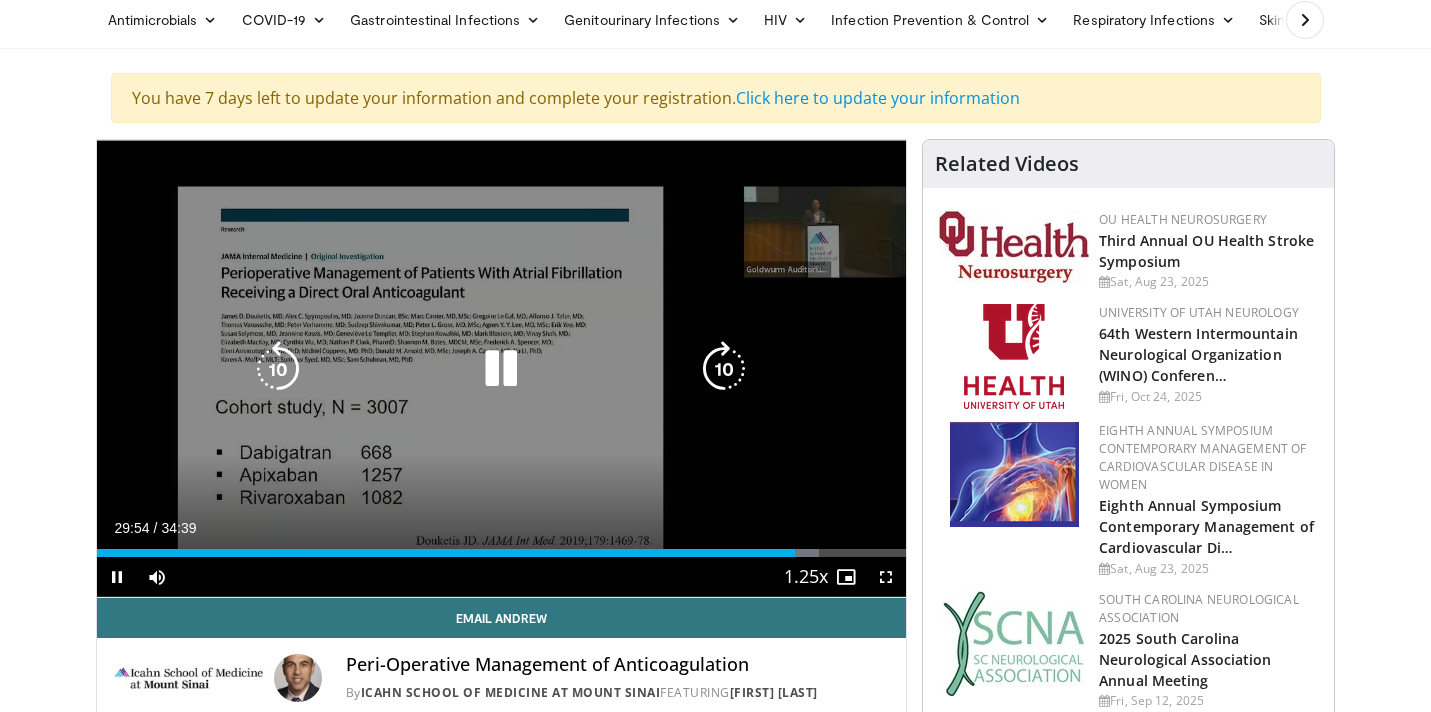 click at bounding box center (501, 369) 